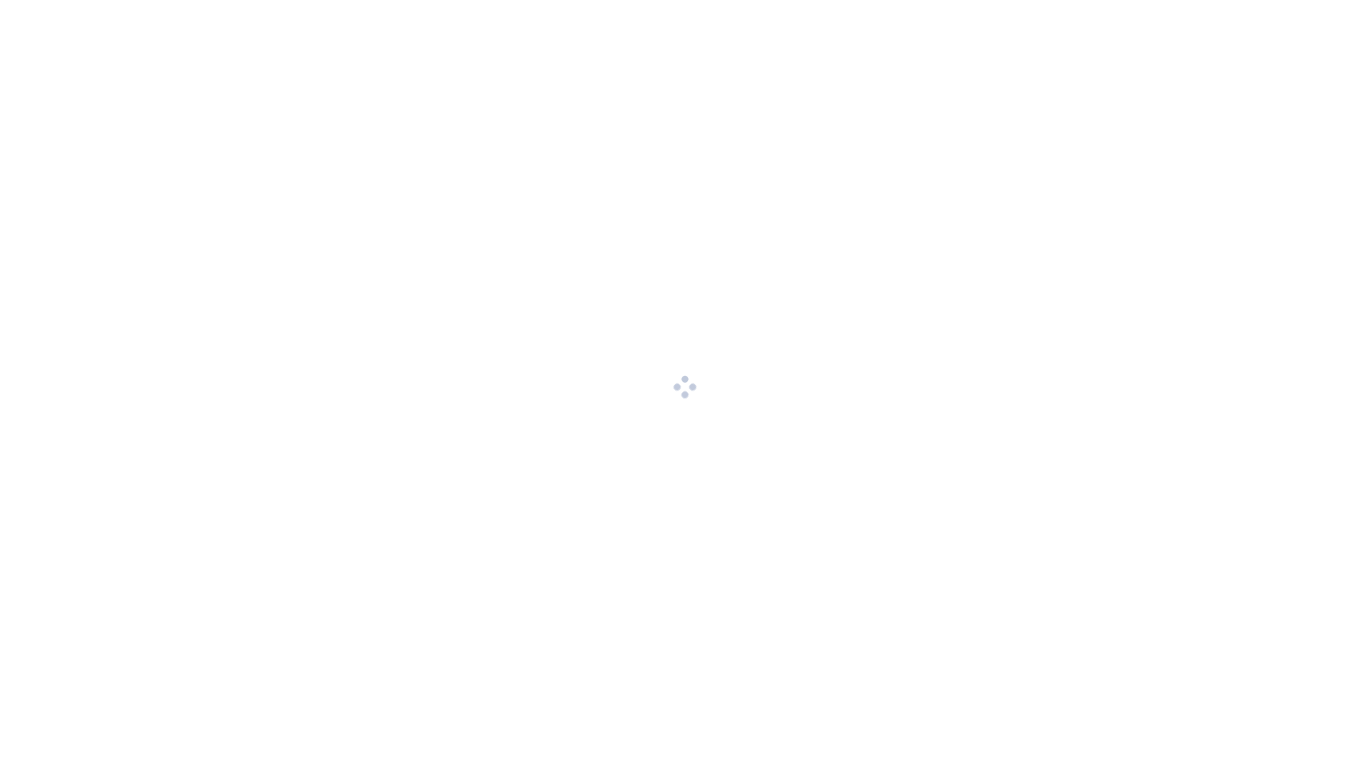 scroll, scrollTop: 0, scrollLeft: 0, axis: both 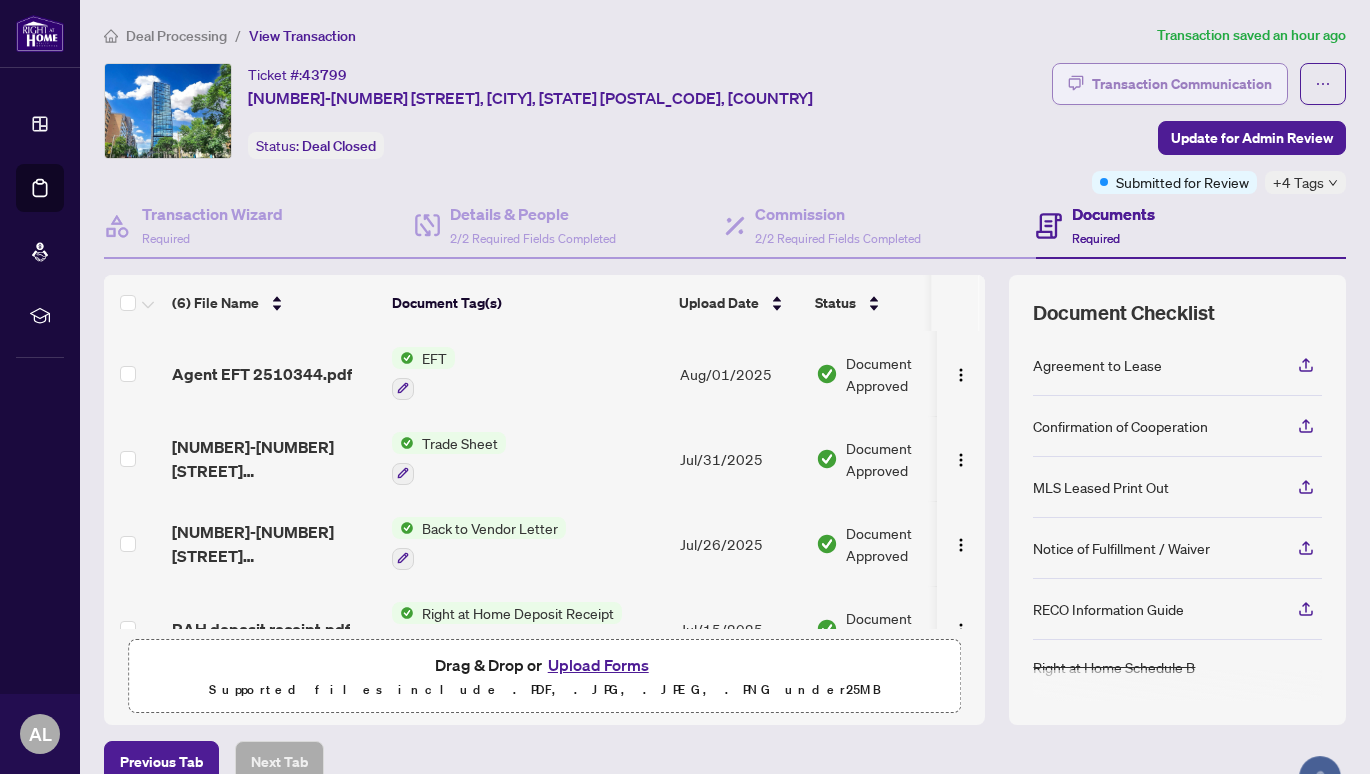 click on "Transaction Communication" at bounding box center (1182, 84) 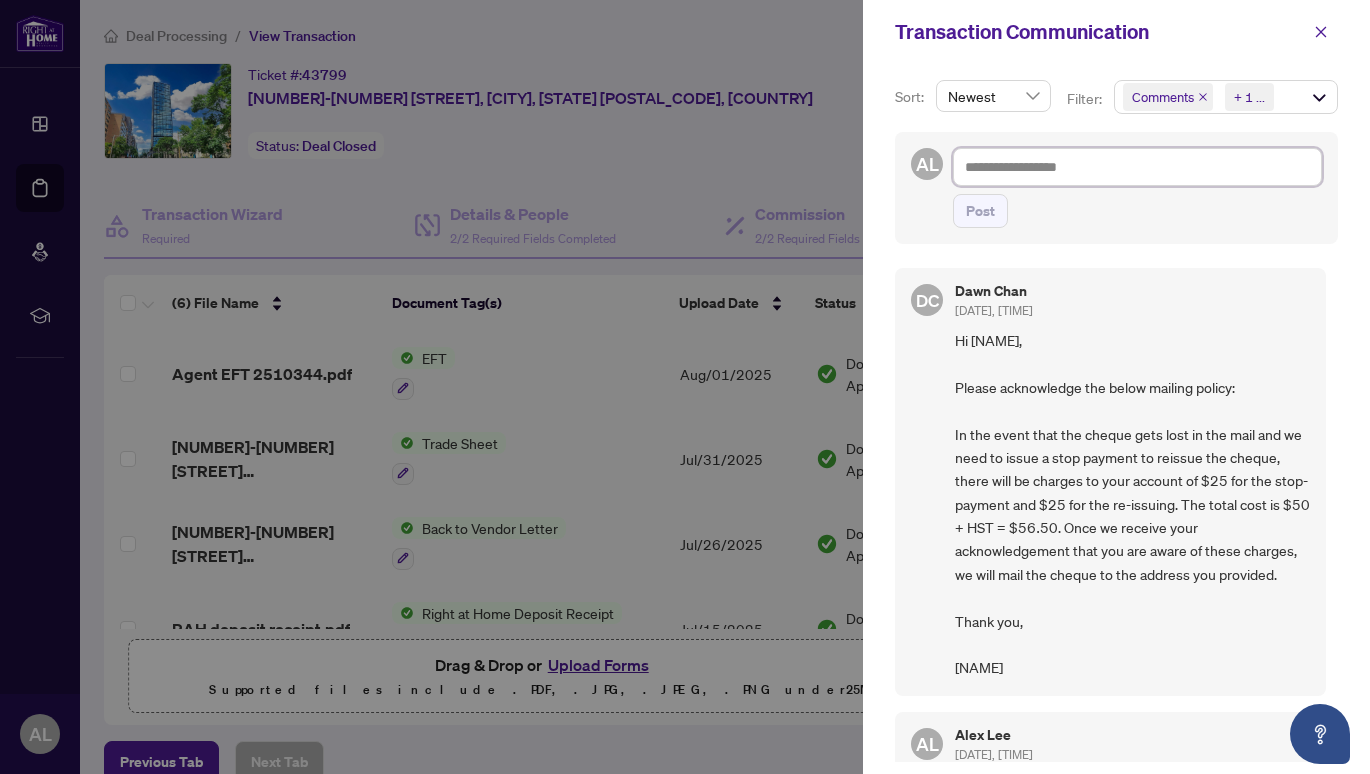 click at bounding box center [1137, 167] 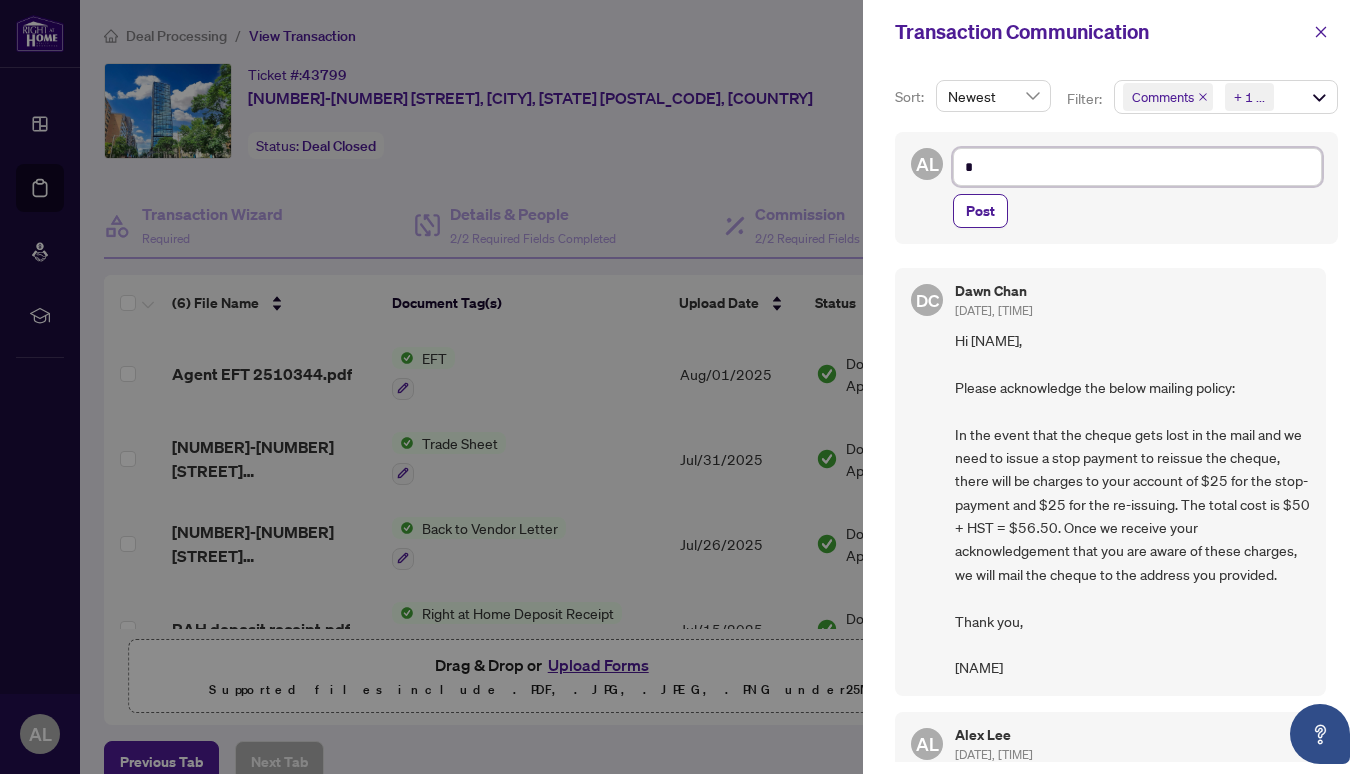 type on "*" 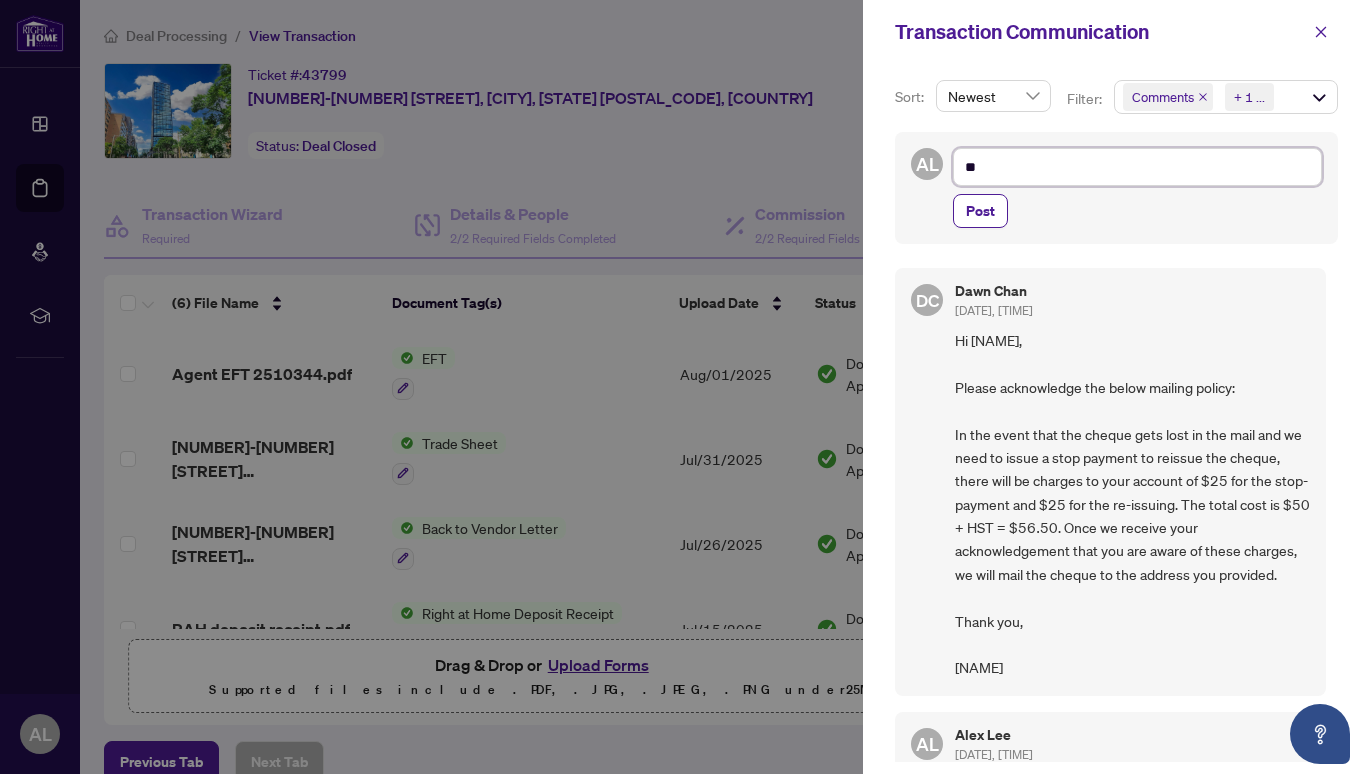 type on "*" 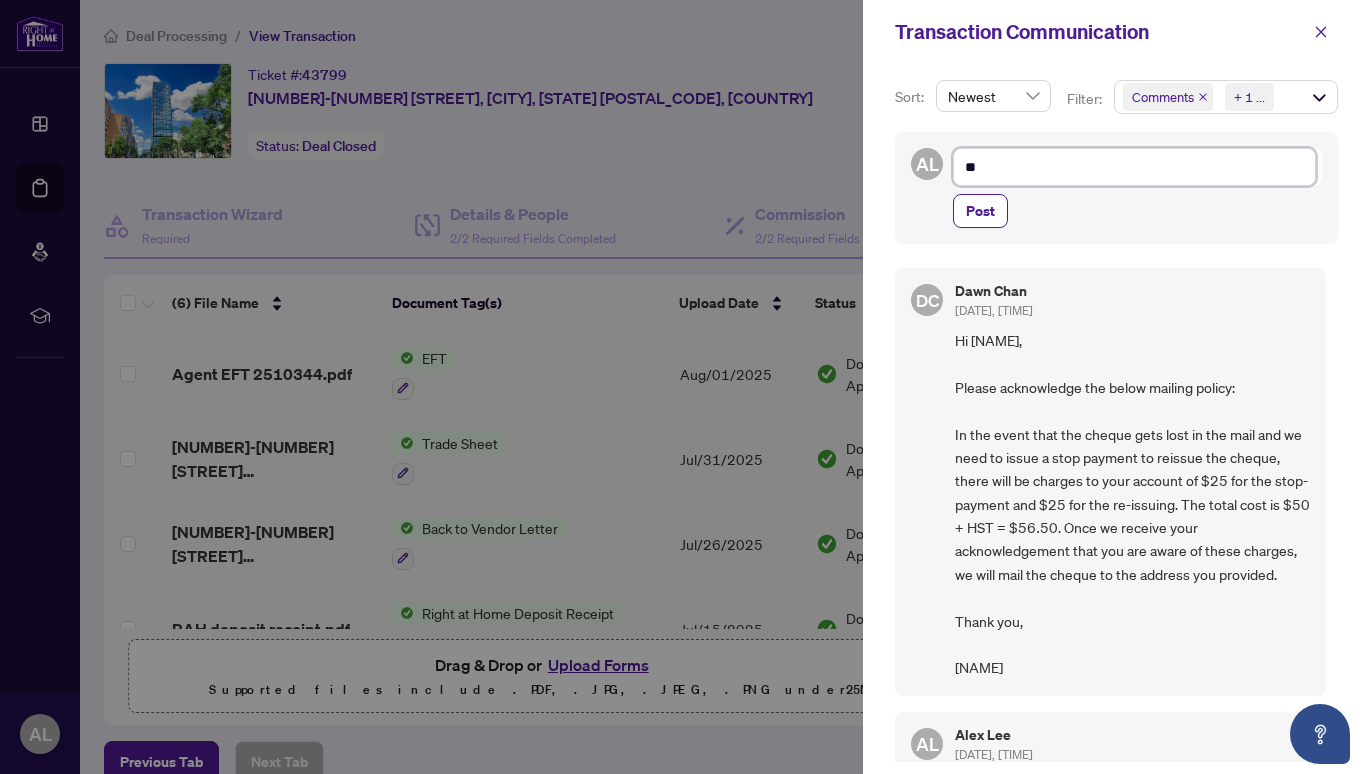 type on "***" 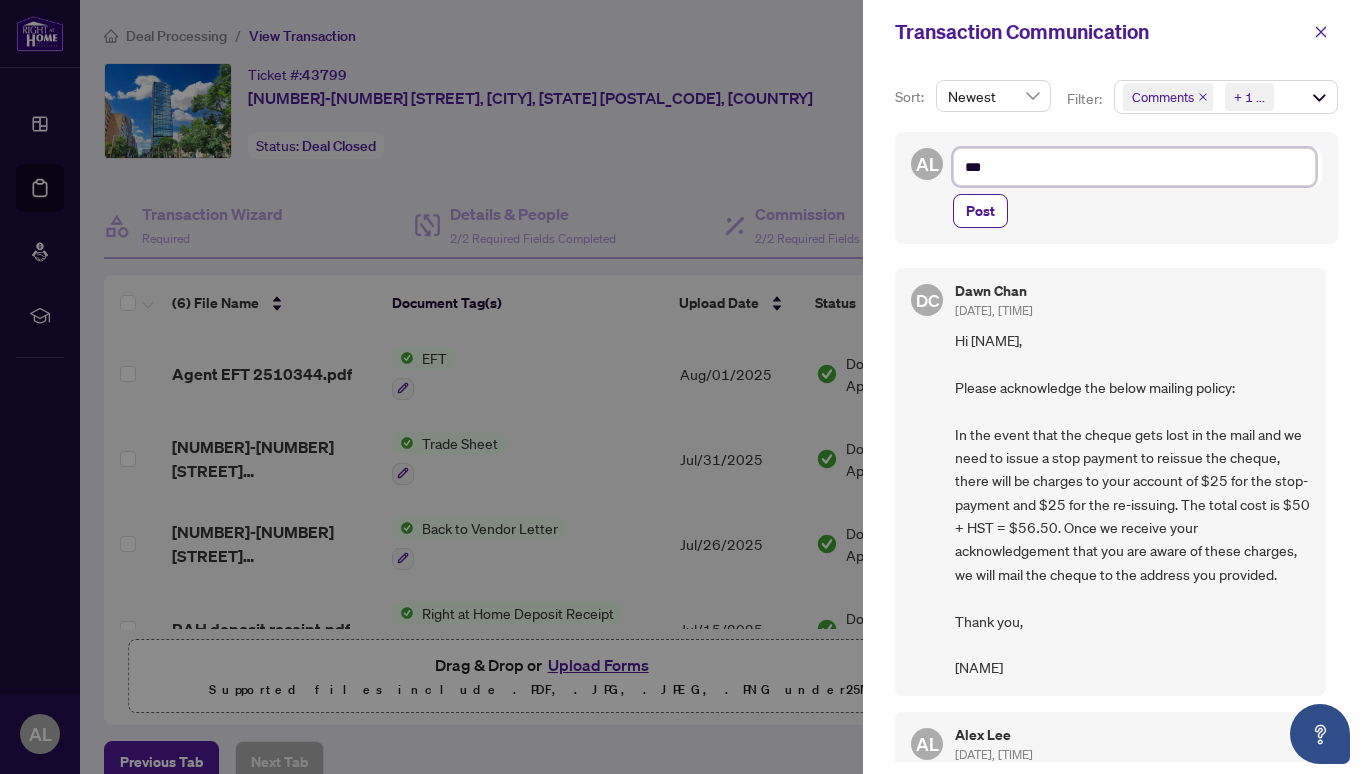 type on "****" 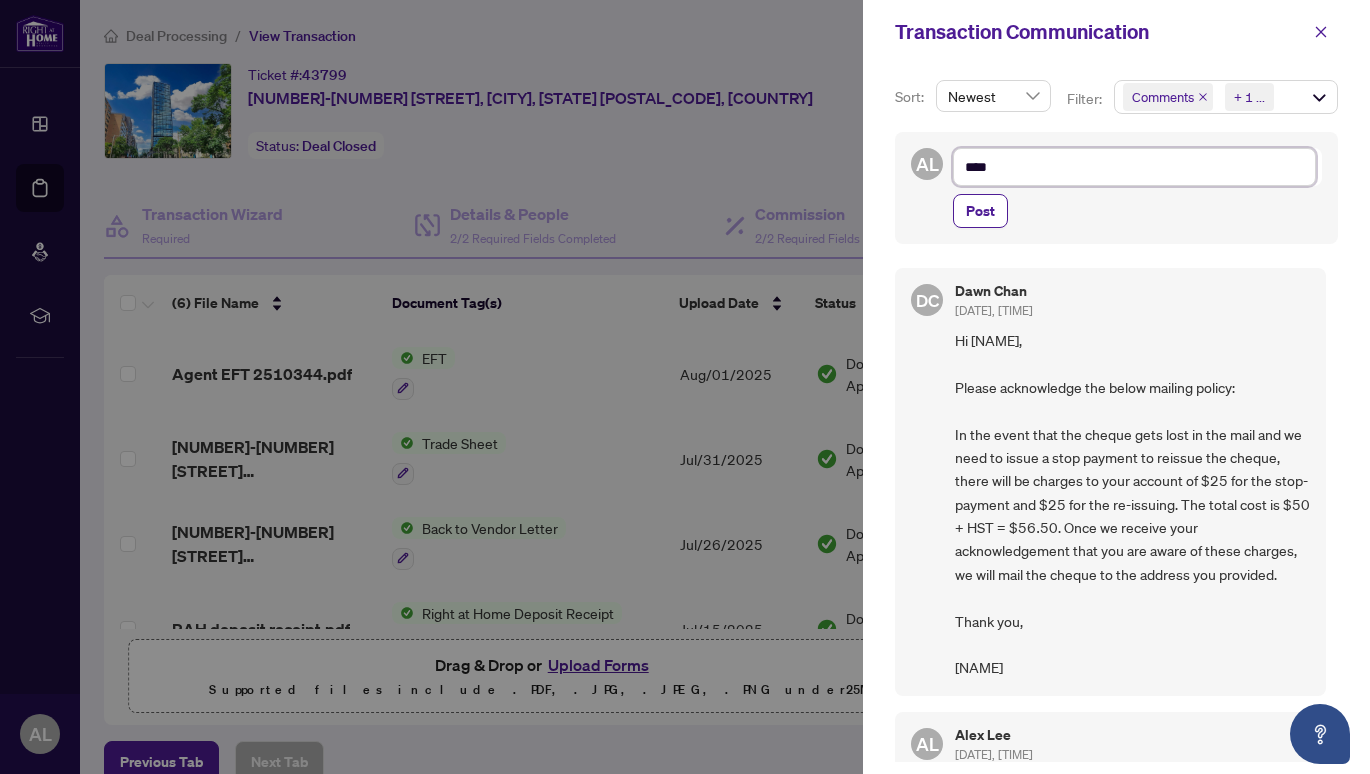 type on "*****" 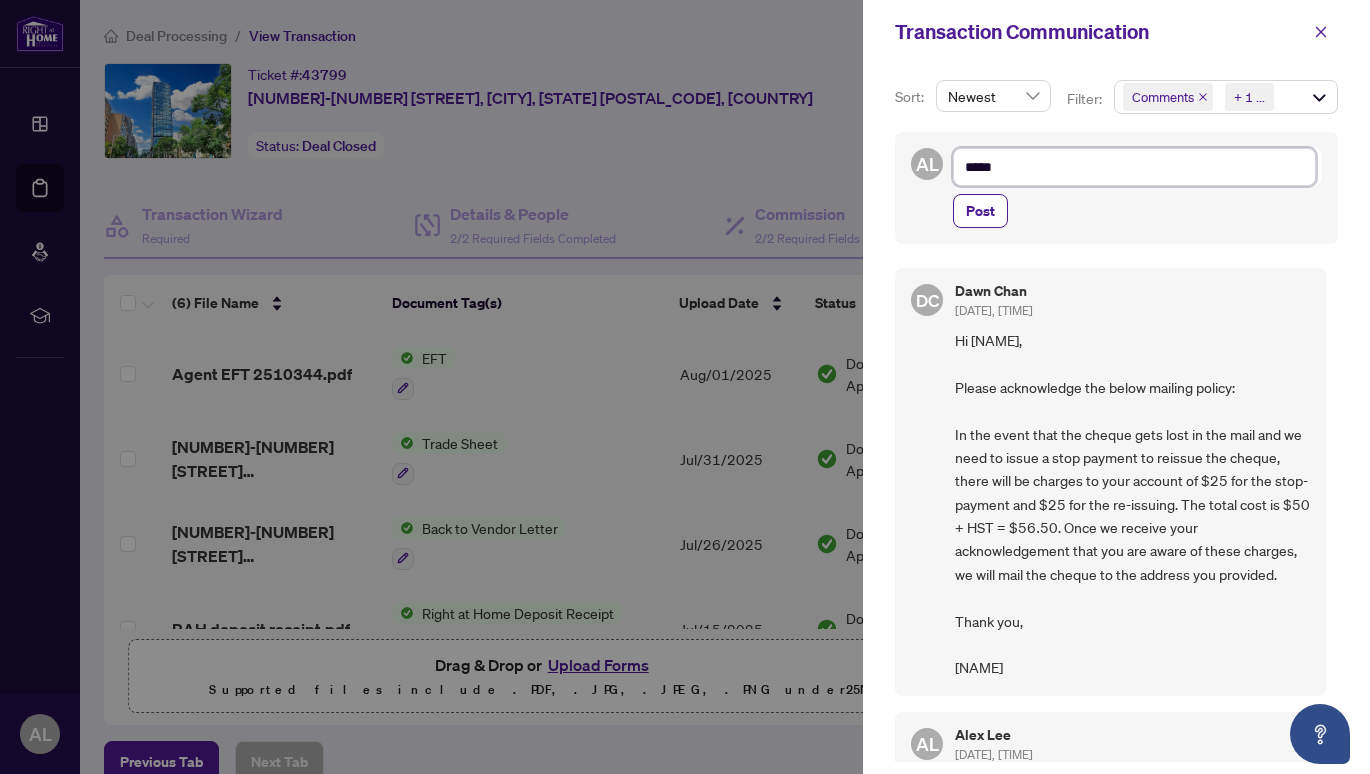 type on "******" 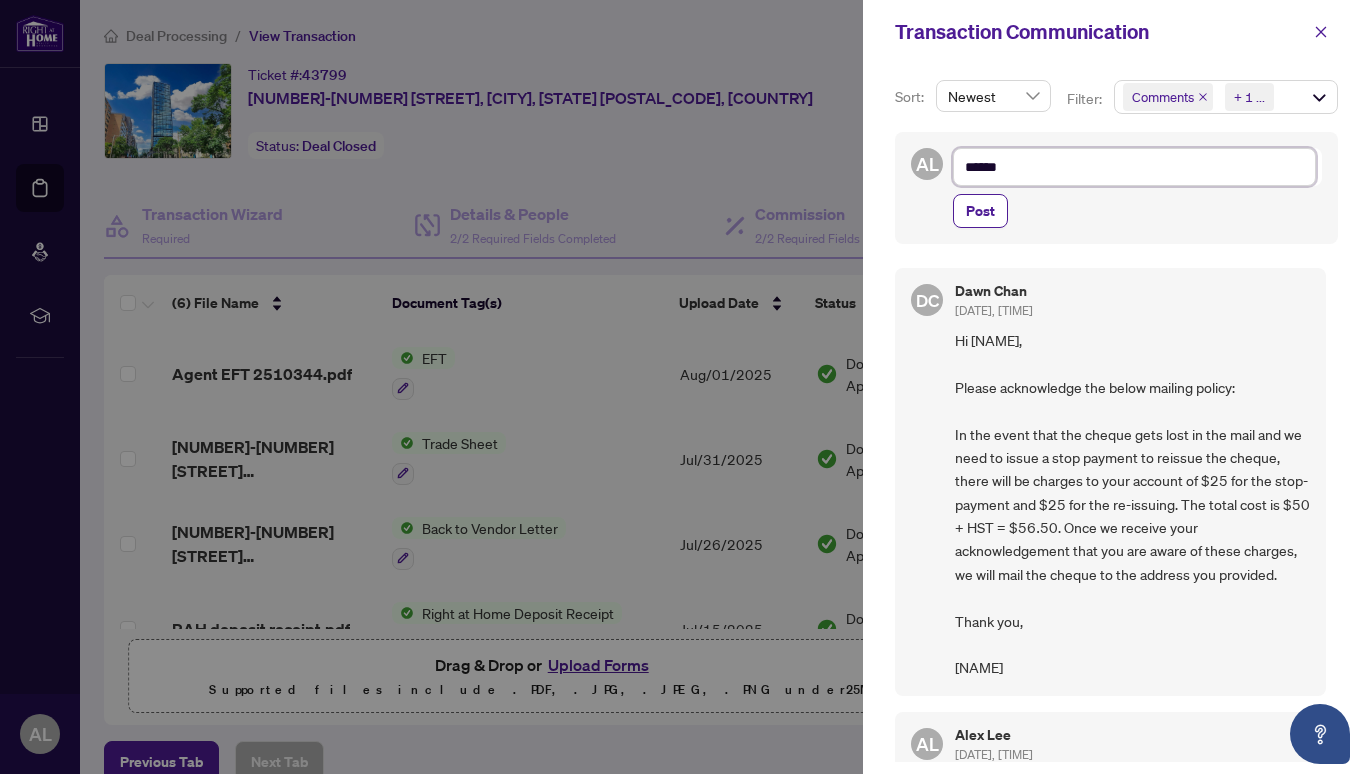 type on "*******" 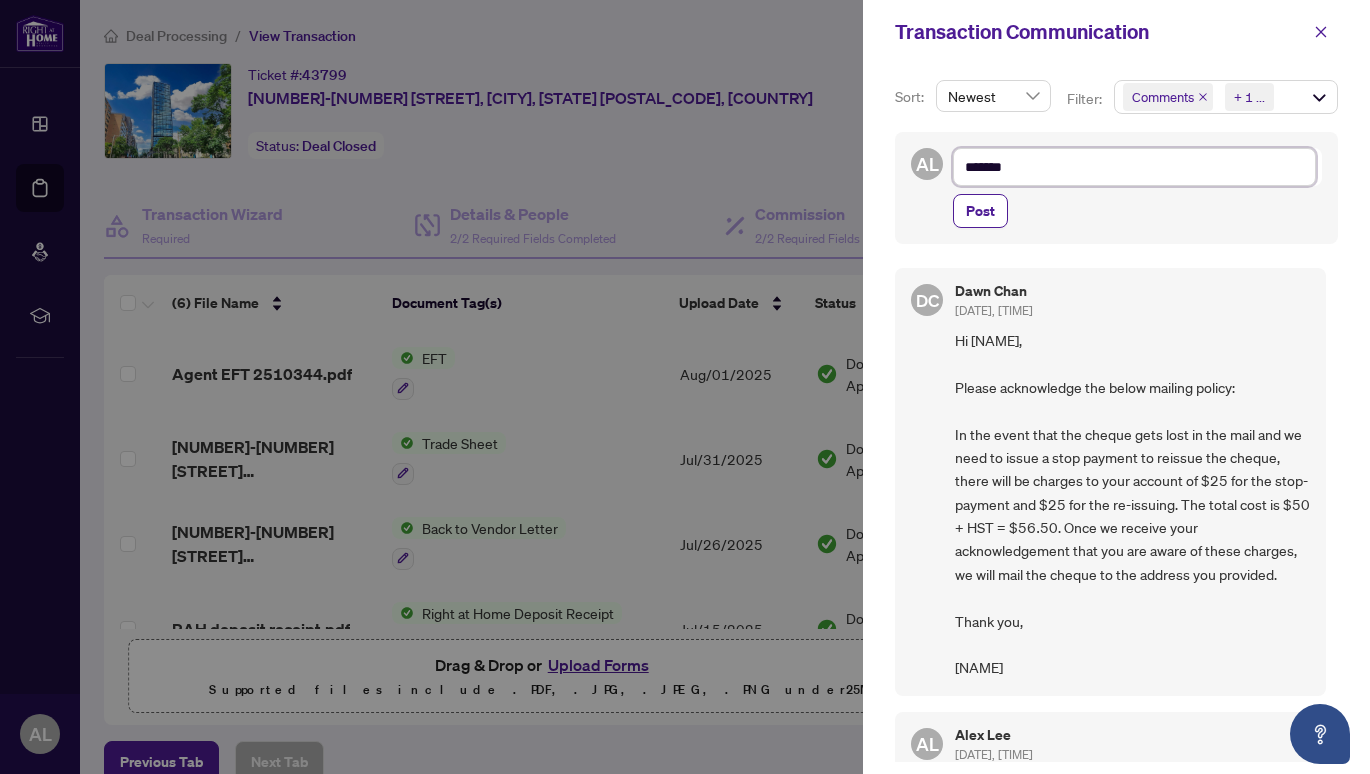 type on "********" 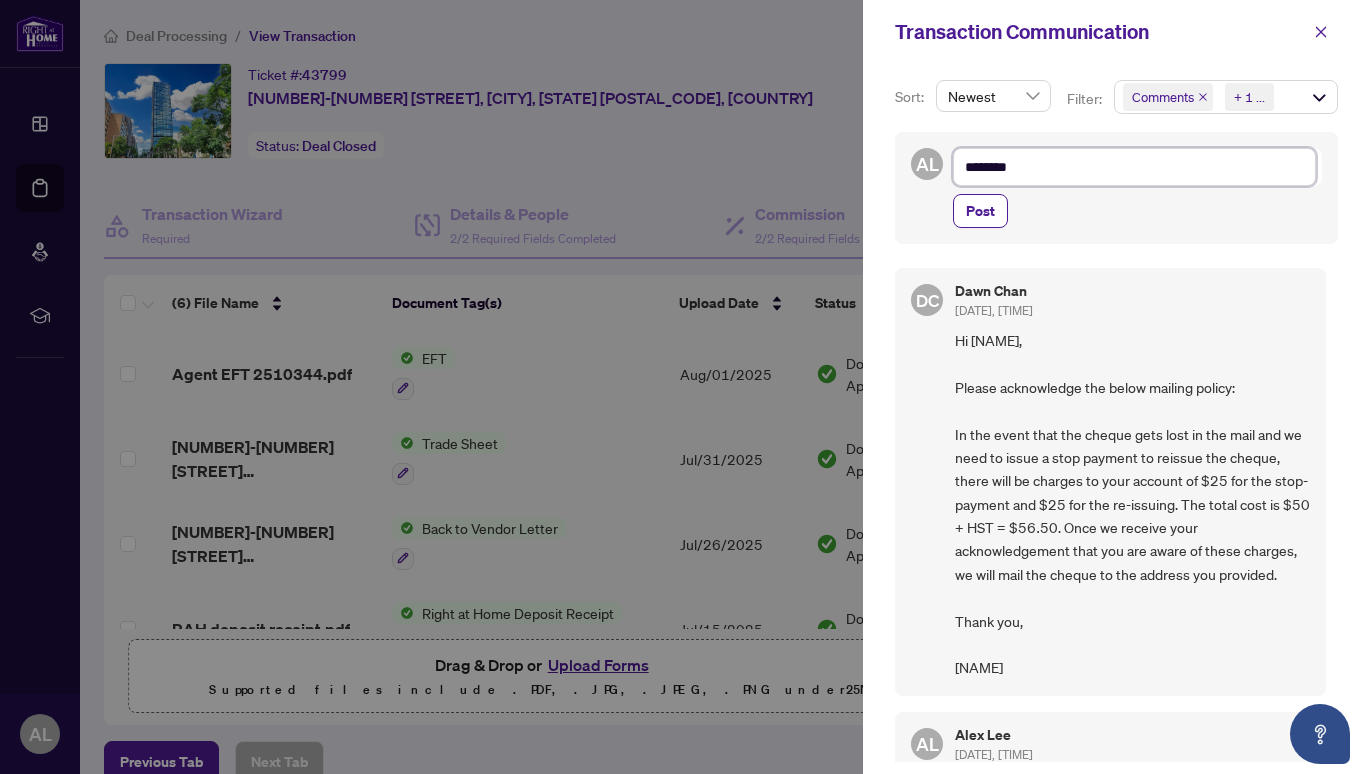 type on "*********" 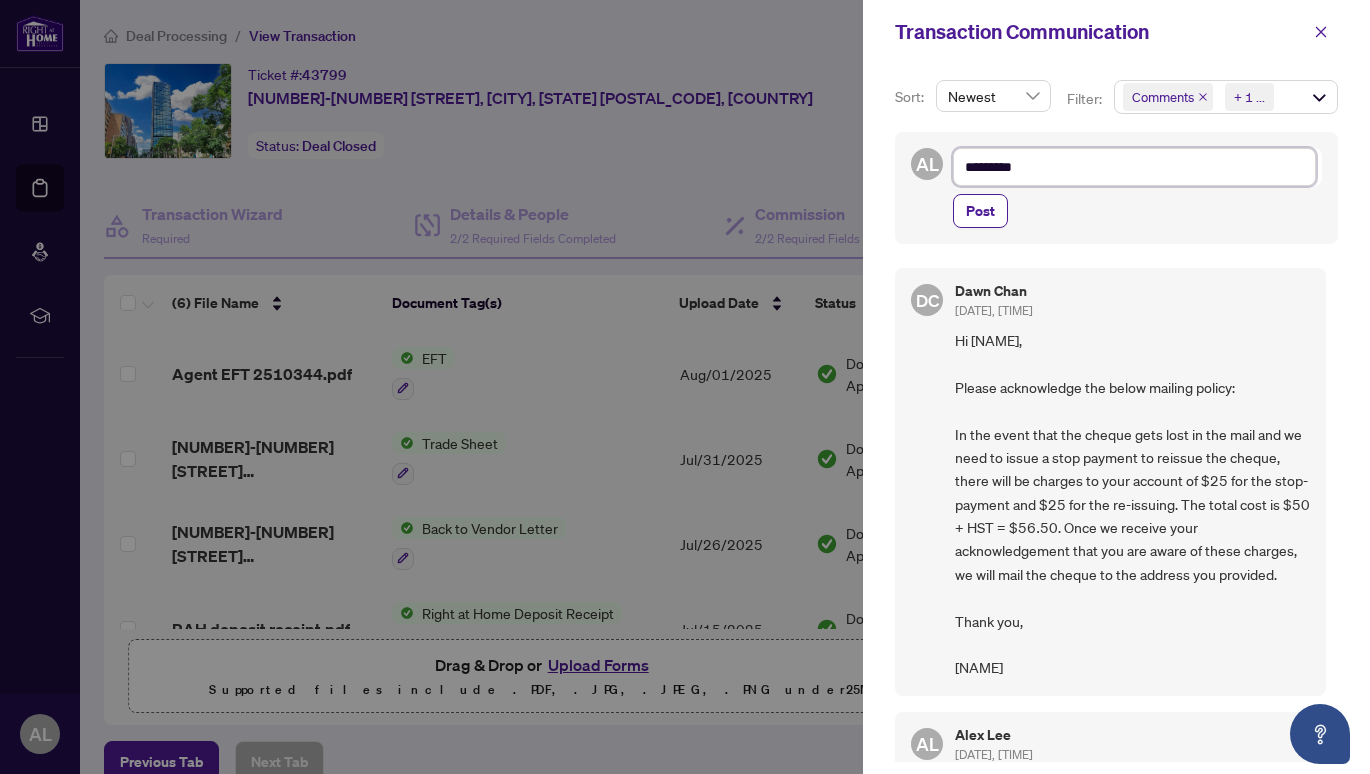 type on "**********" 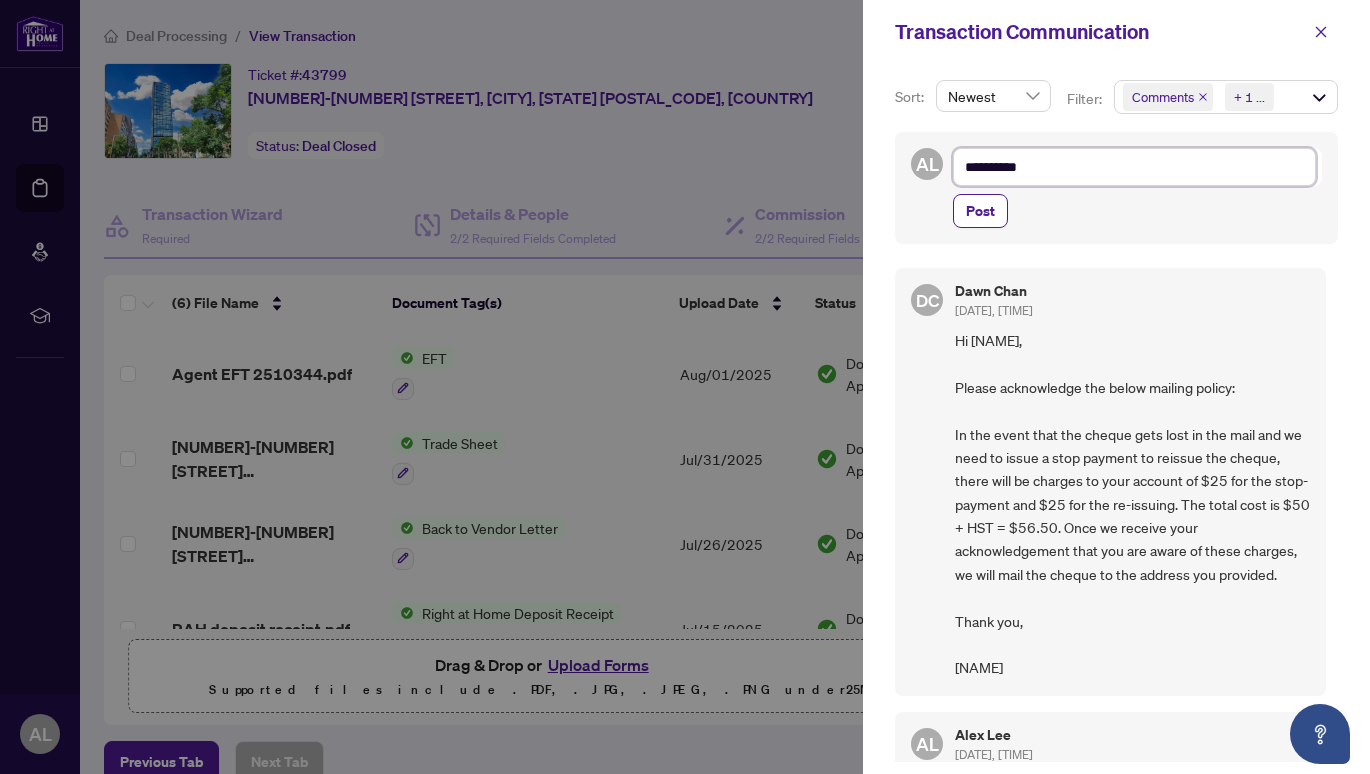 type on "**********" 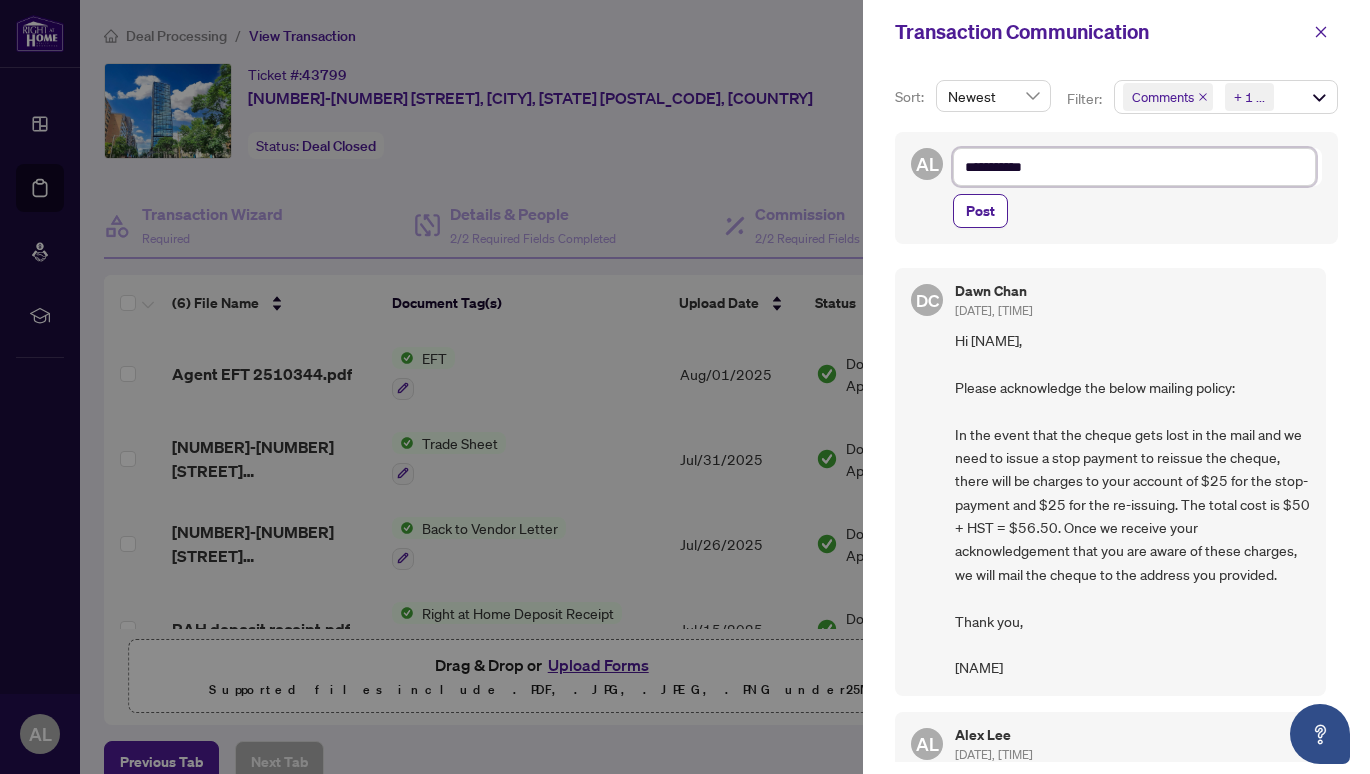 type on "**********" 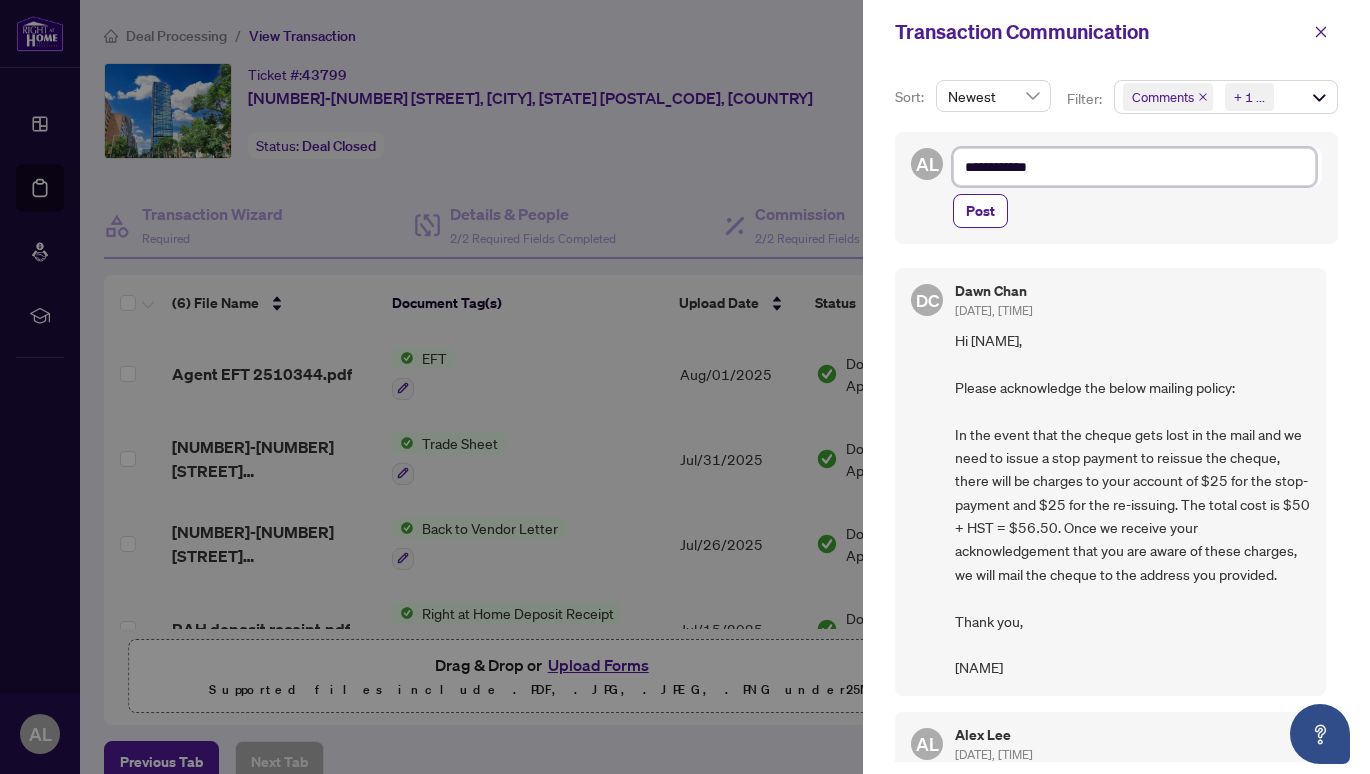 type on "**********" 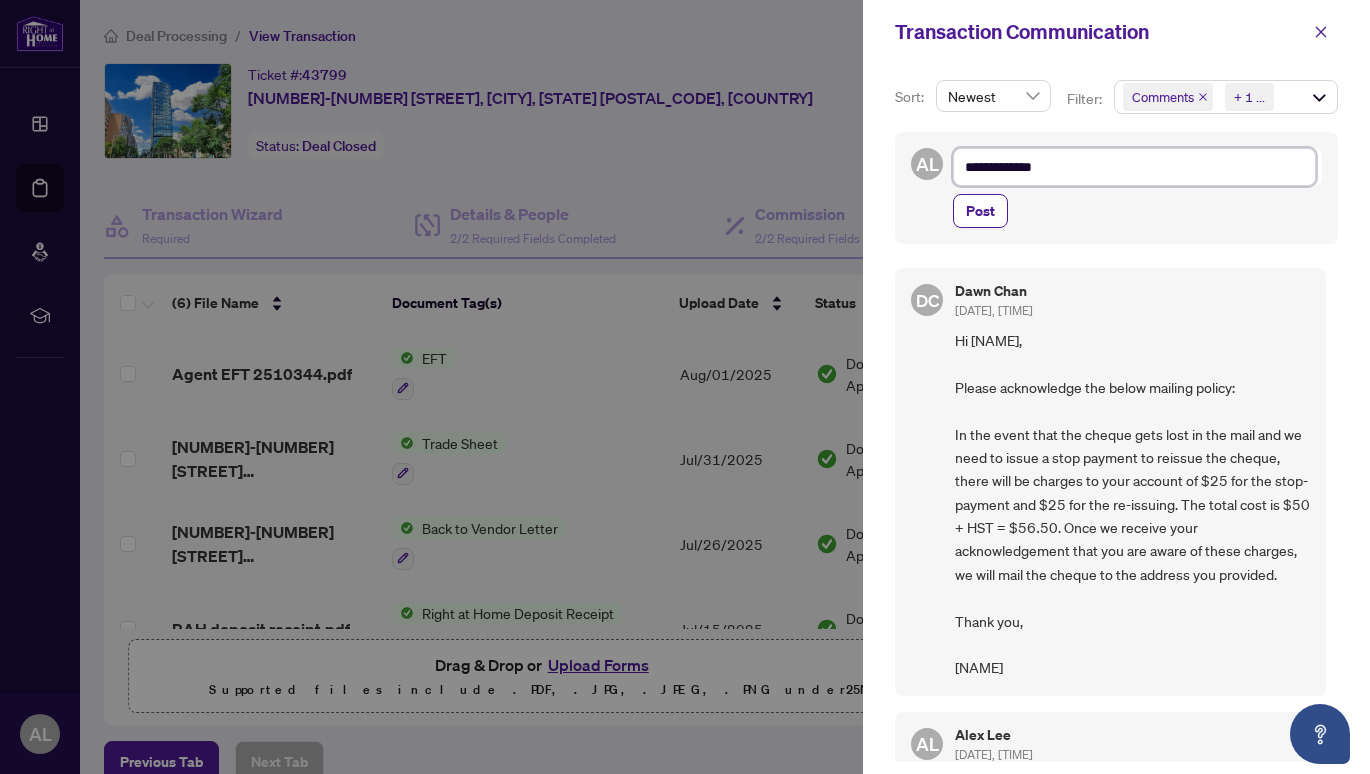 type on "**********" 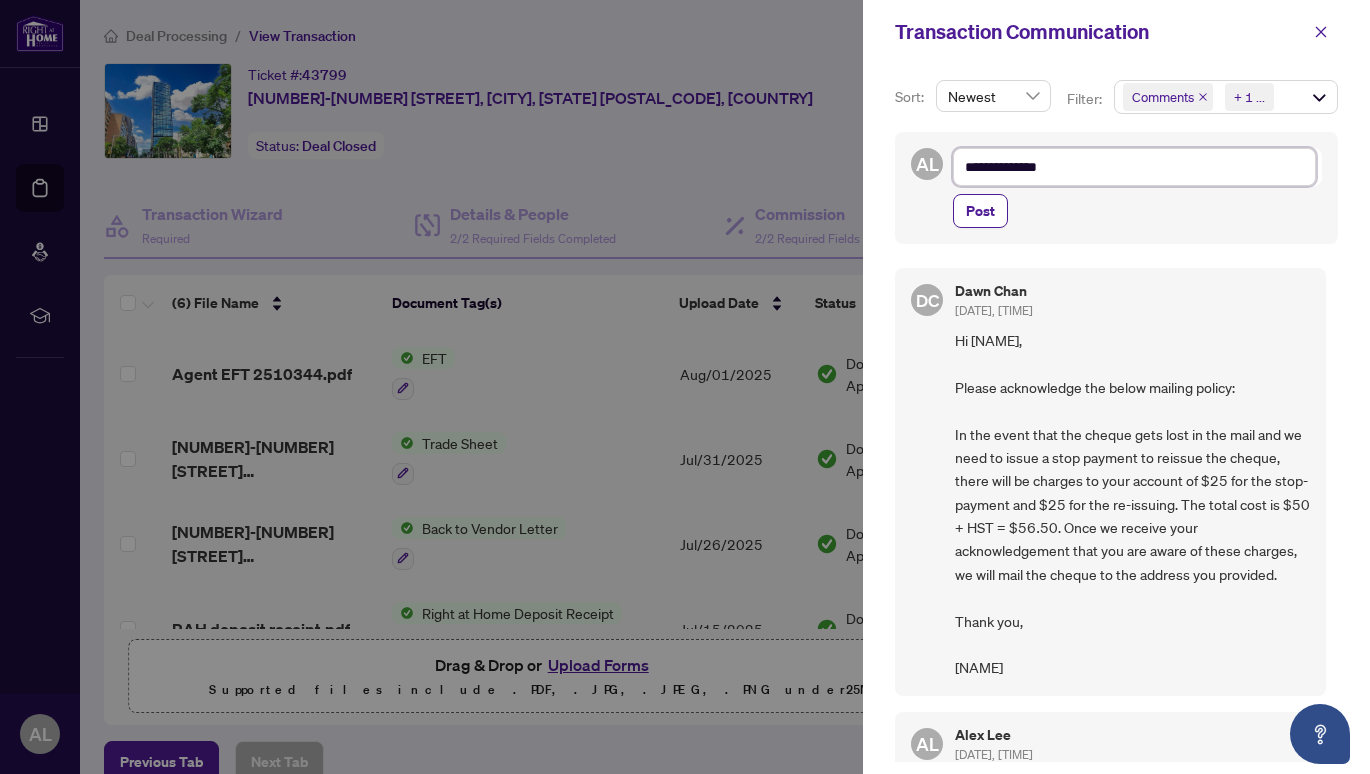 type on "**********" 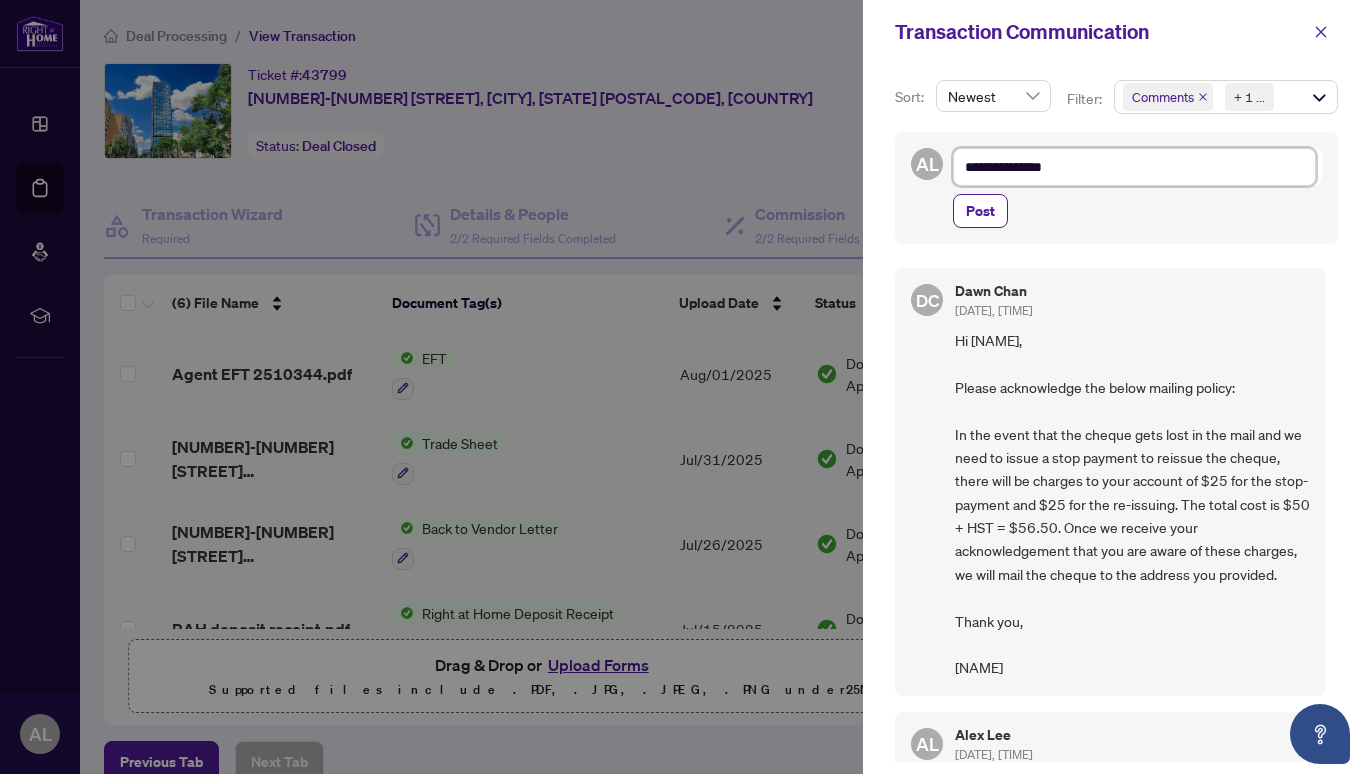 type on "**********" 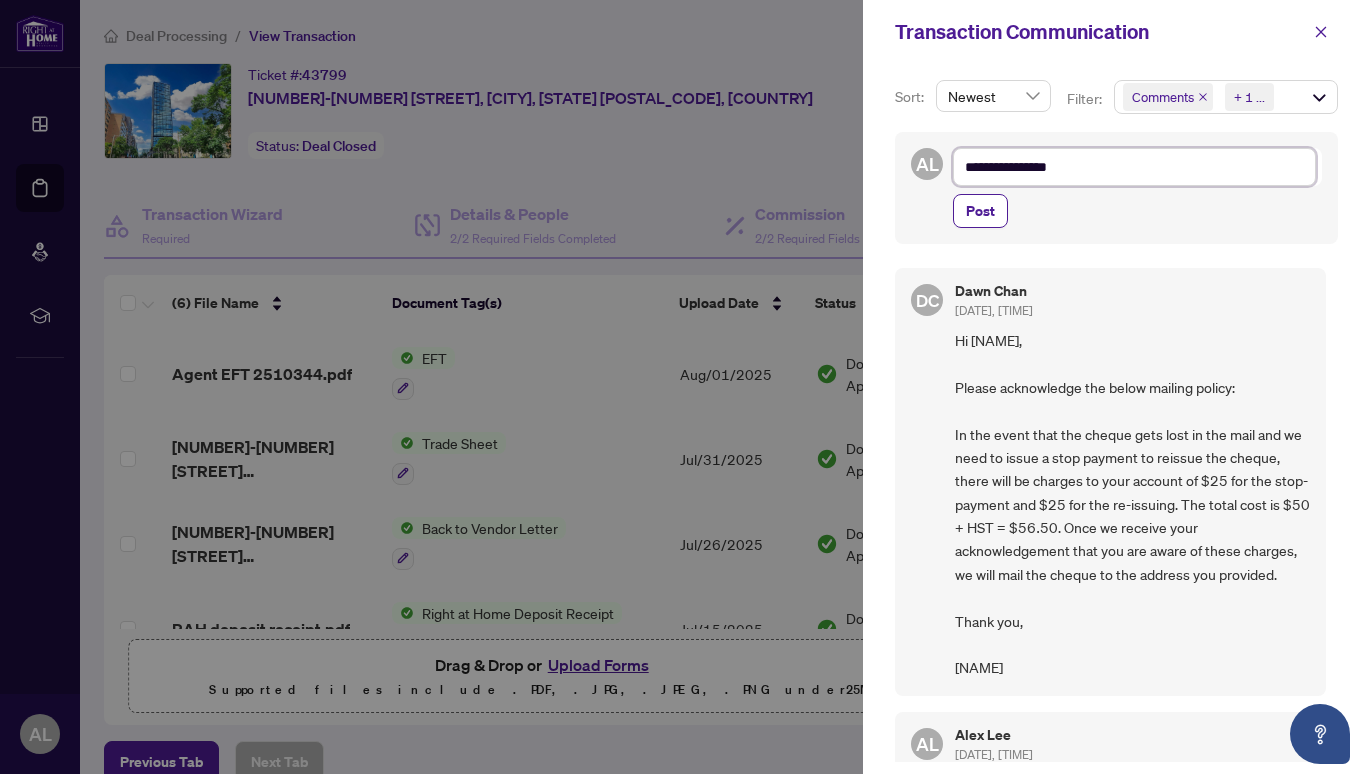 type on "**********" 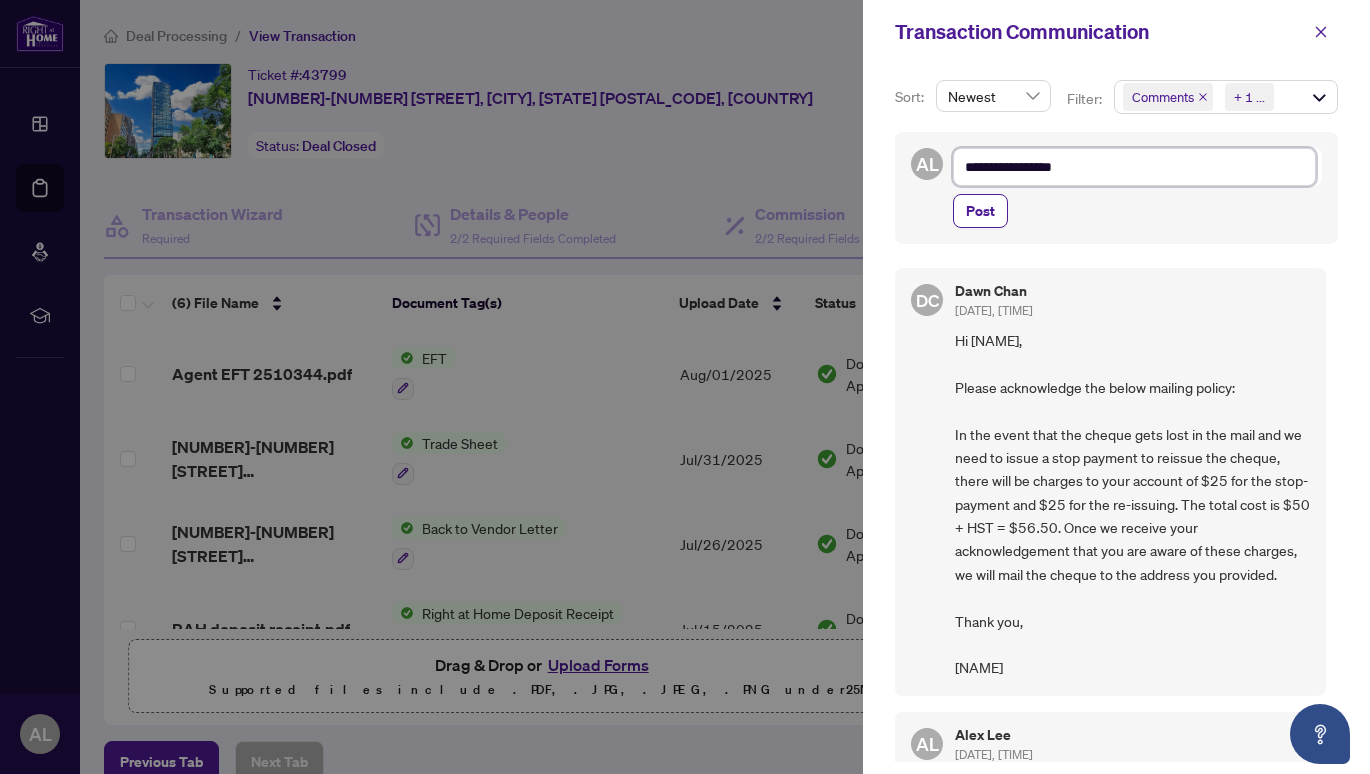 type on "**********" 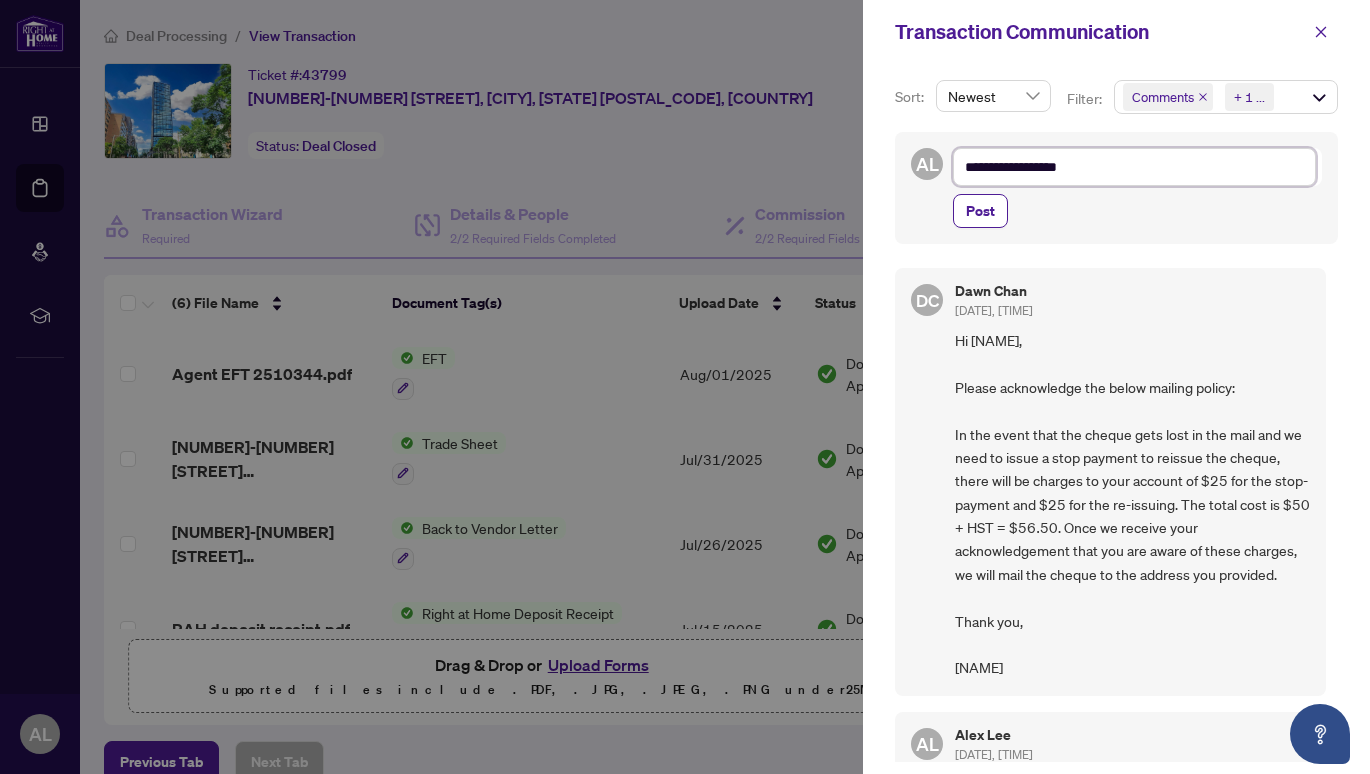 type on "**********" 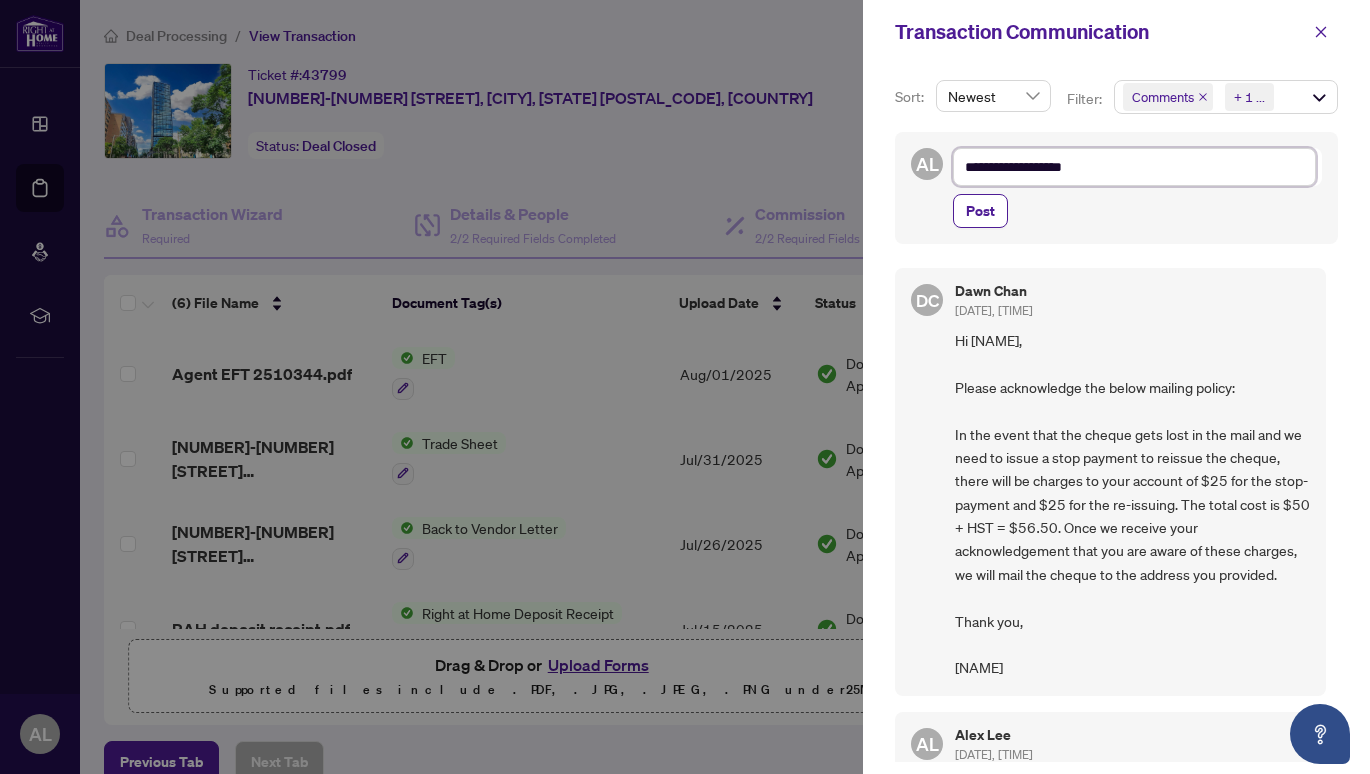 type on "**********" 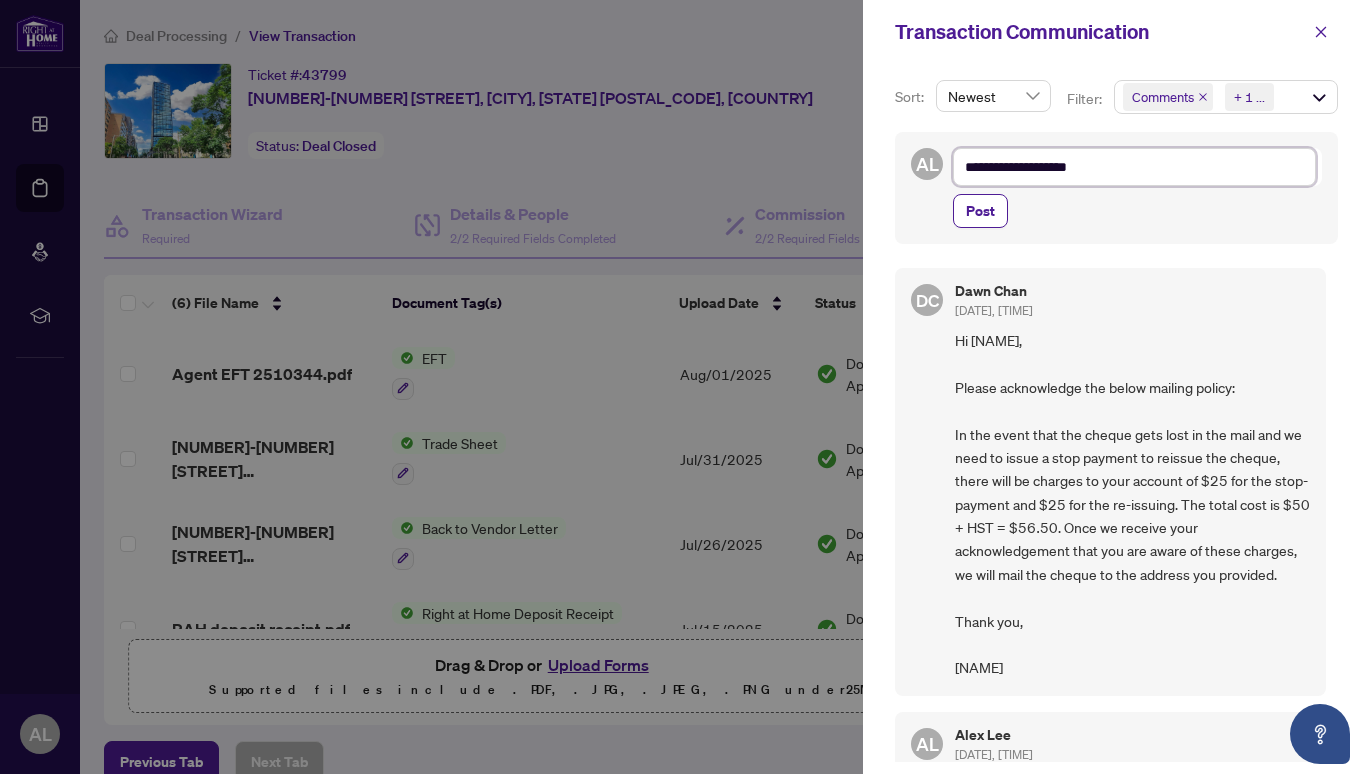 type on "**********" 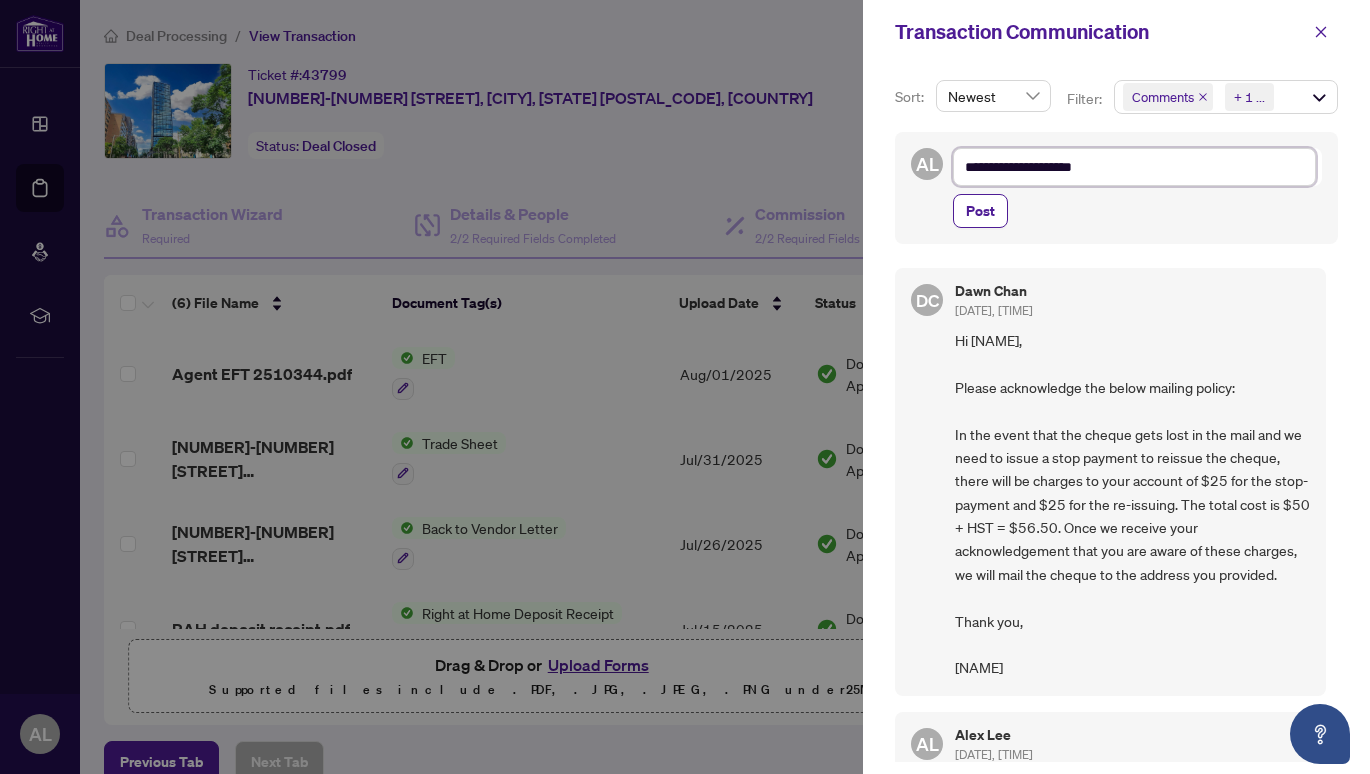 type on "**********" 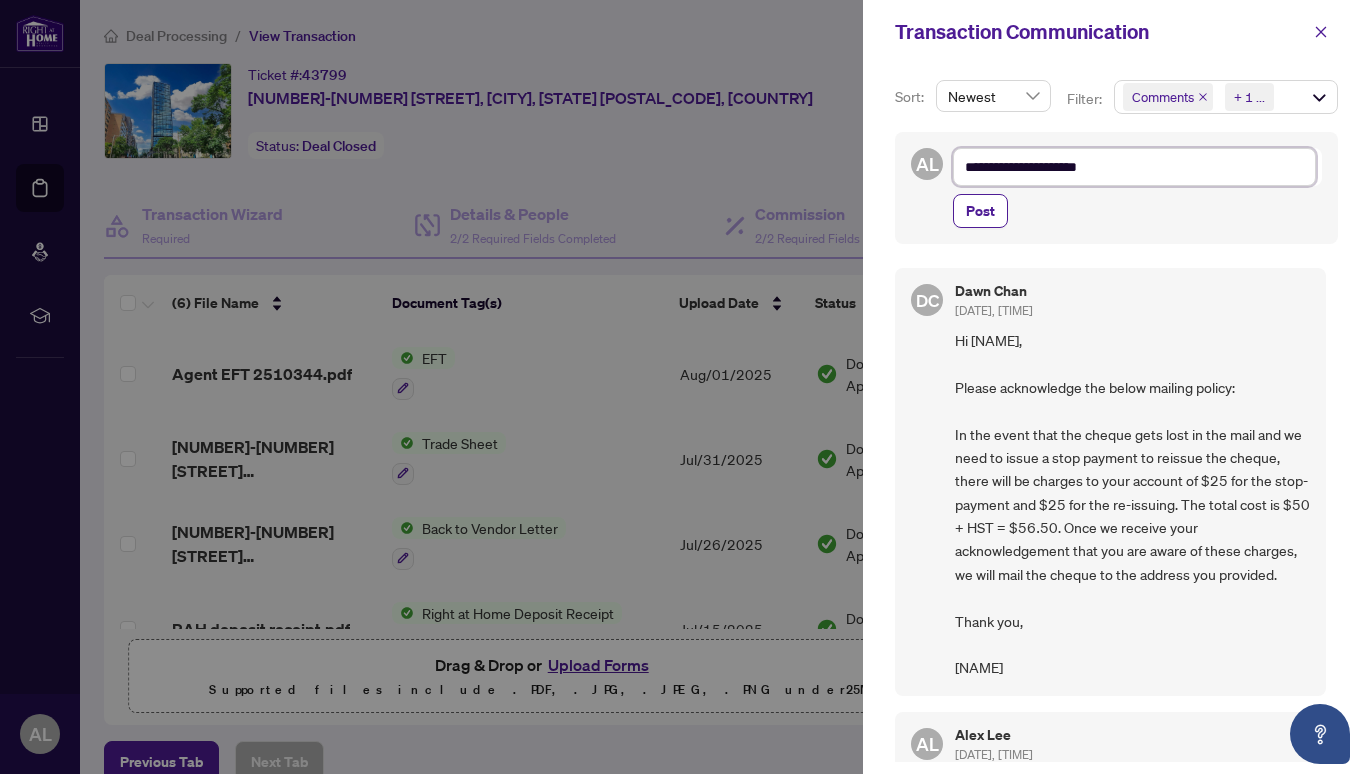 type on "**********" 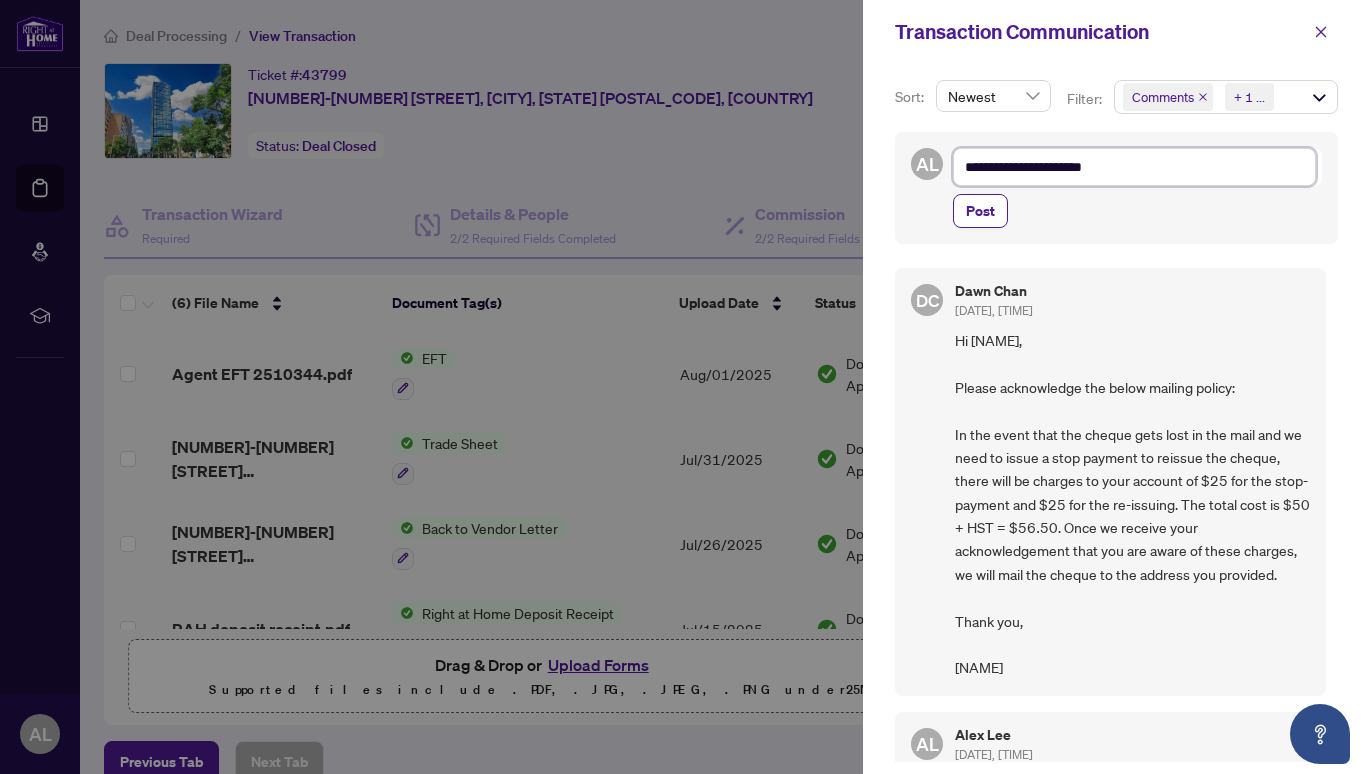 type on "**********" 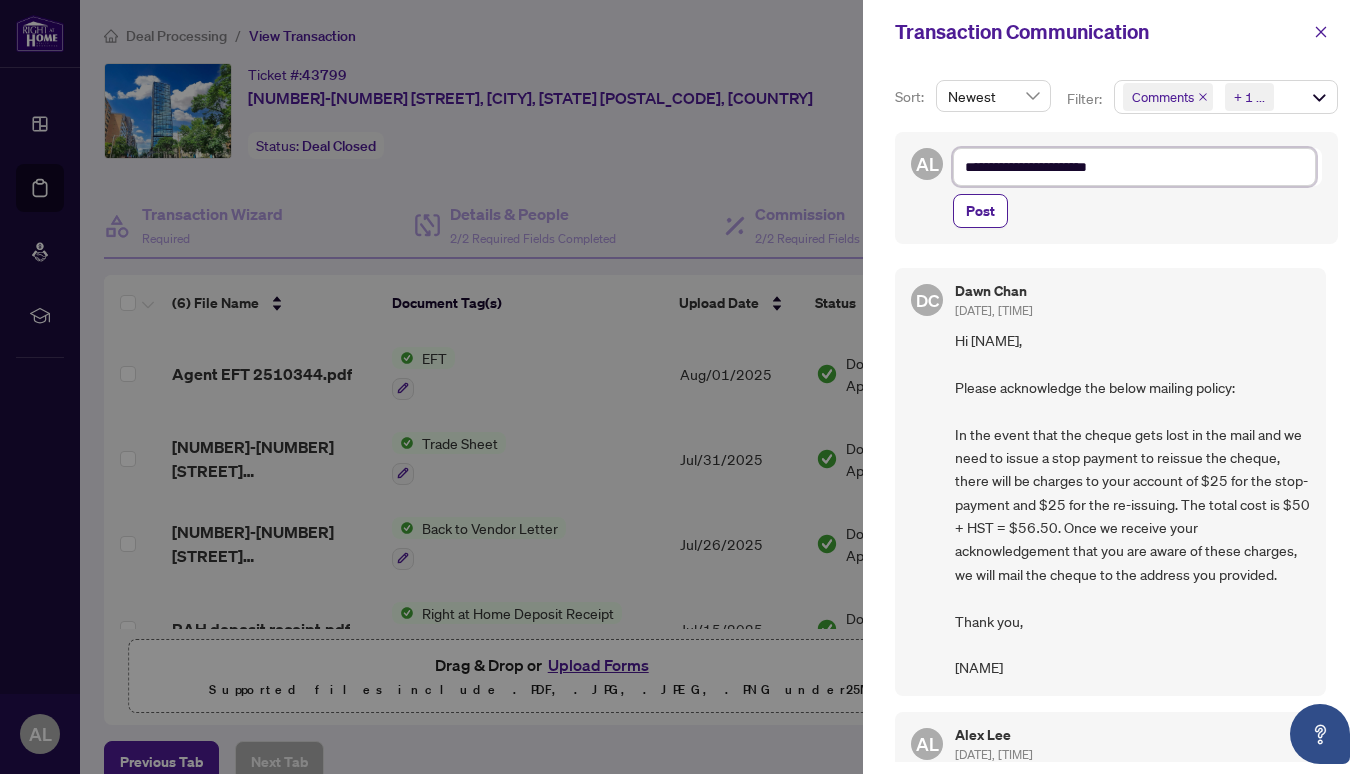 type on "**********" 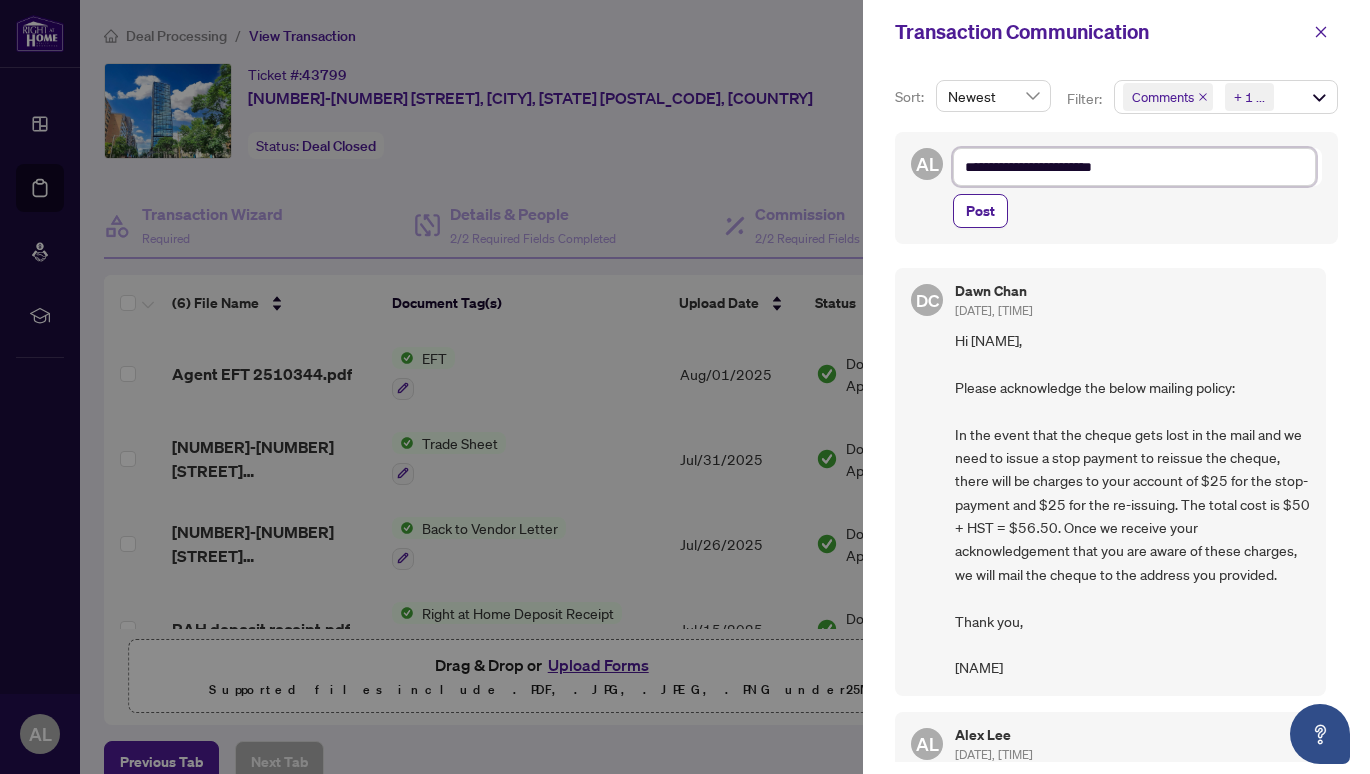 type on "**********" 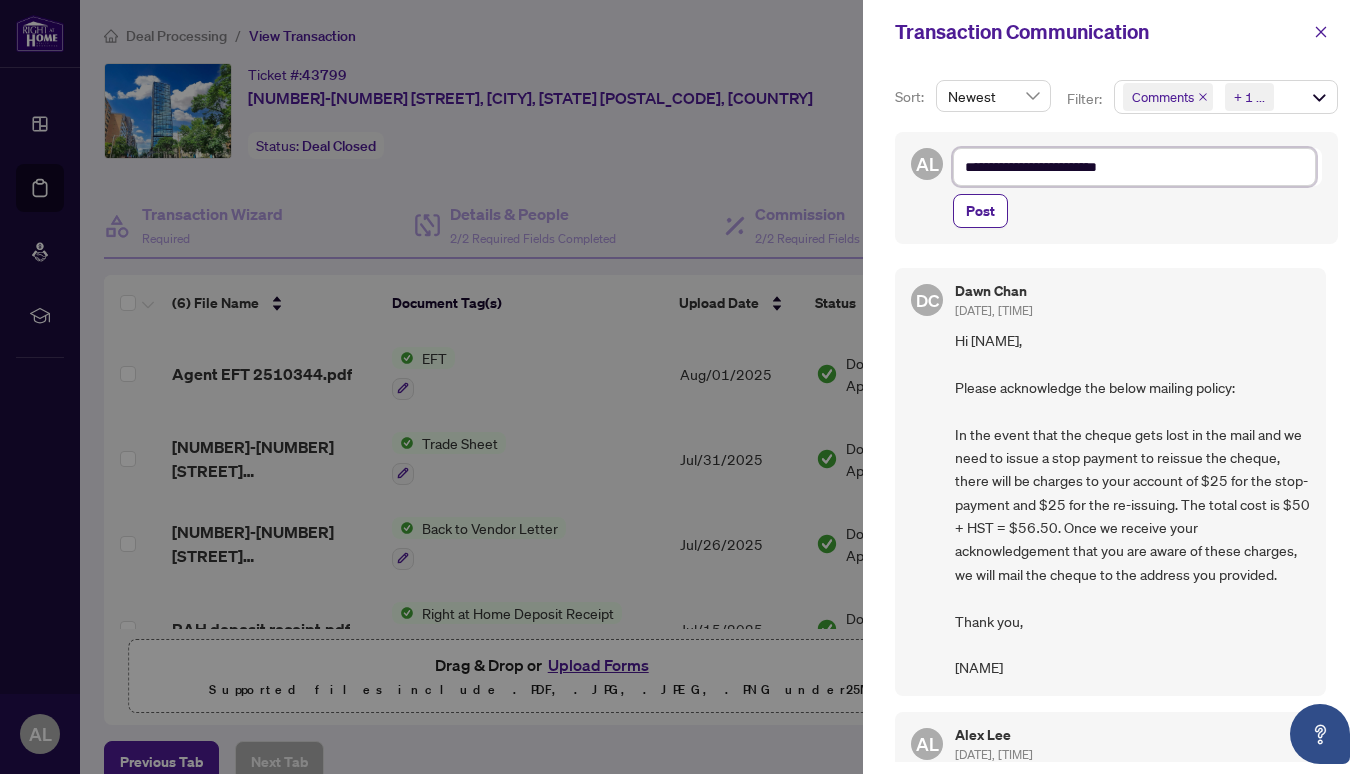 type on "**********" 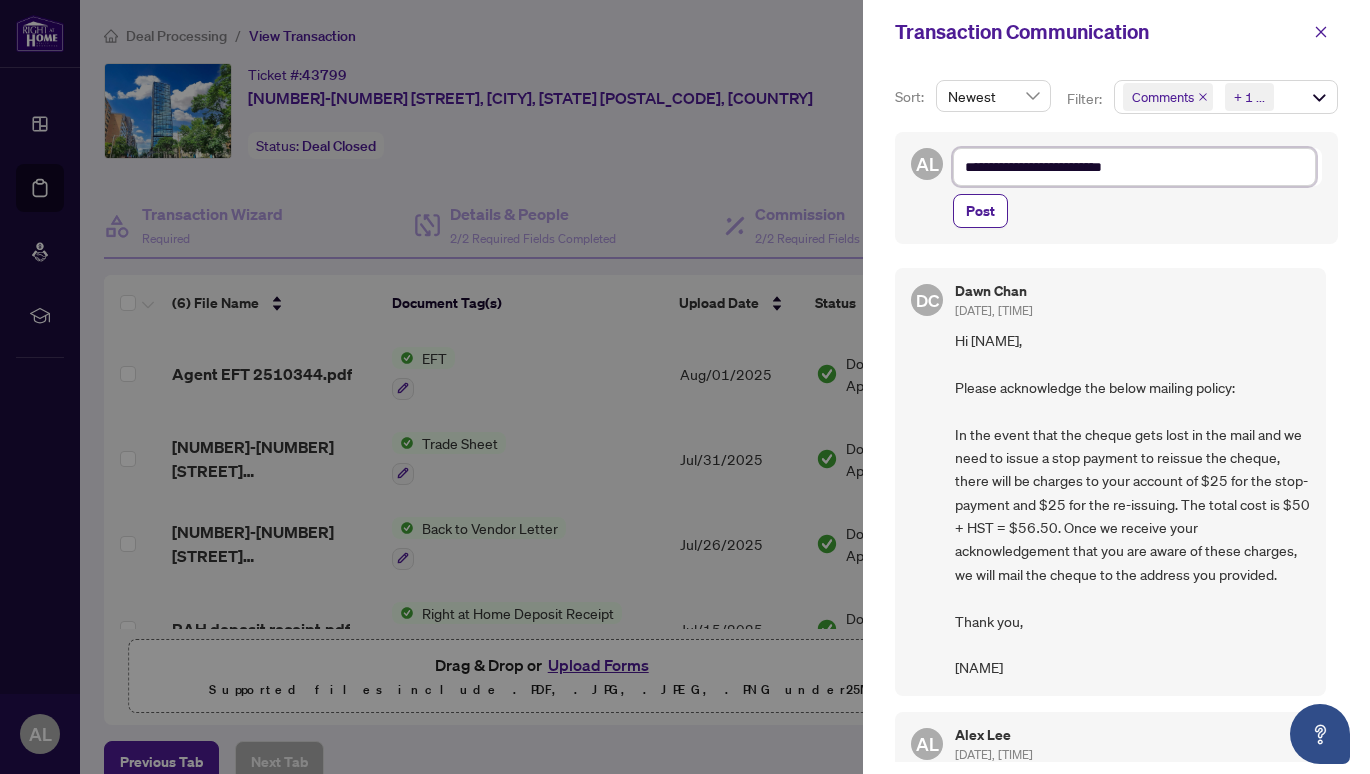 type on "**********" 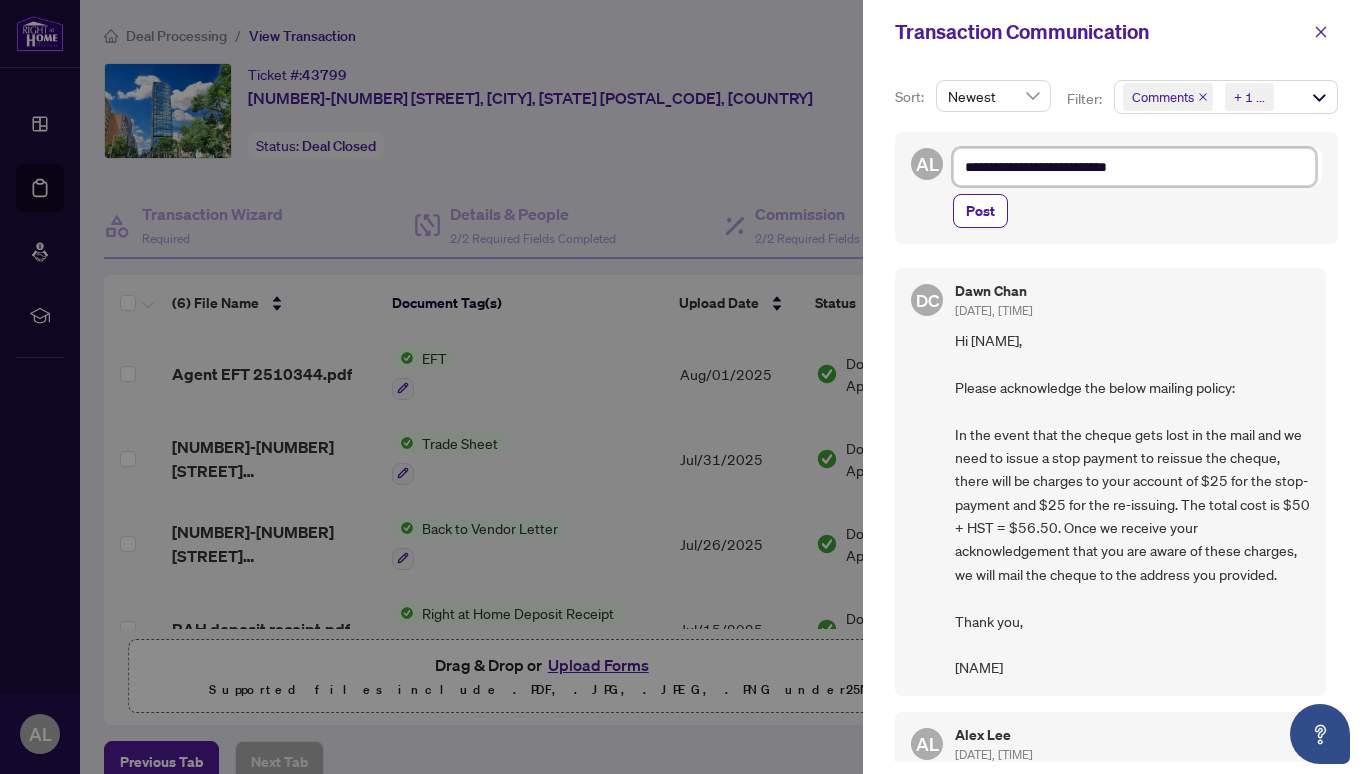 type on "**********" 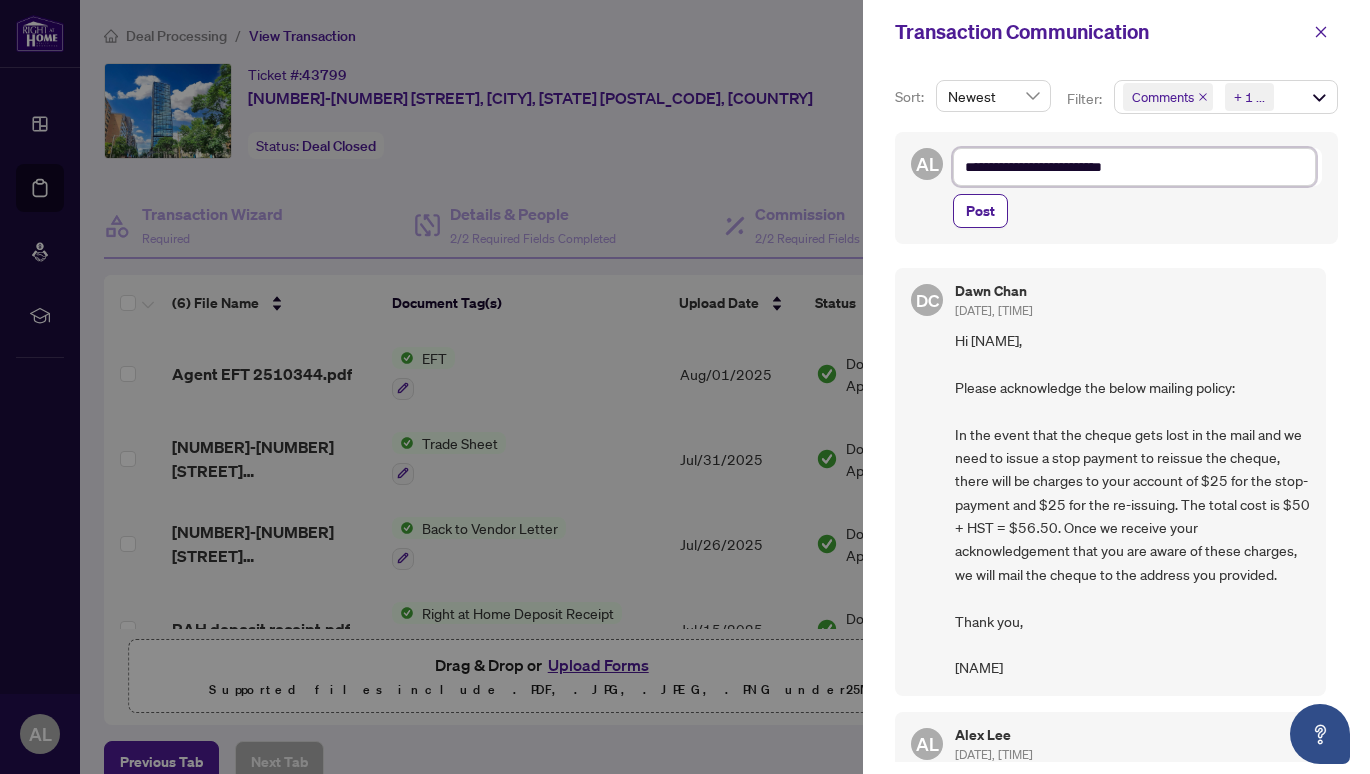 type on "**********" 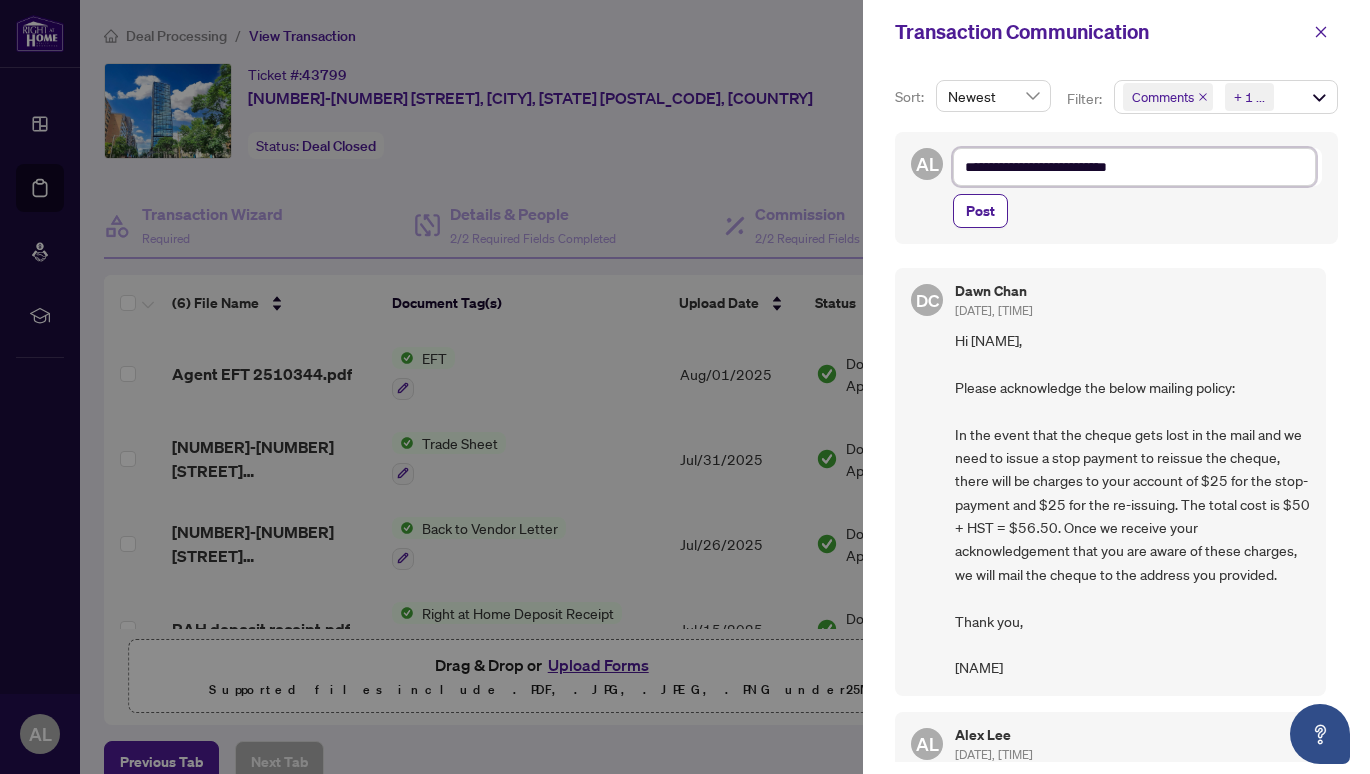 type on "**********" 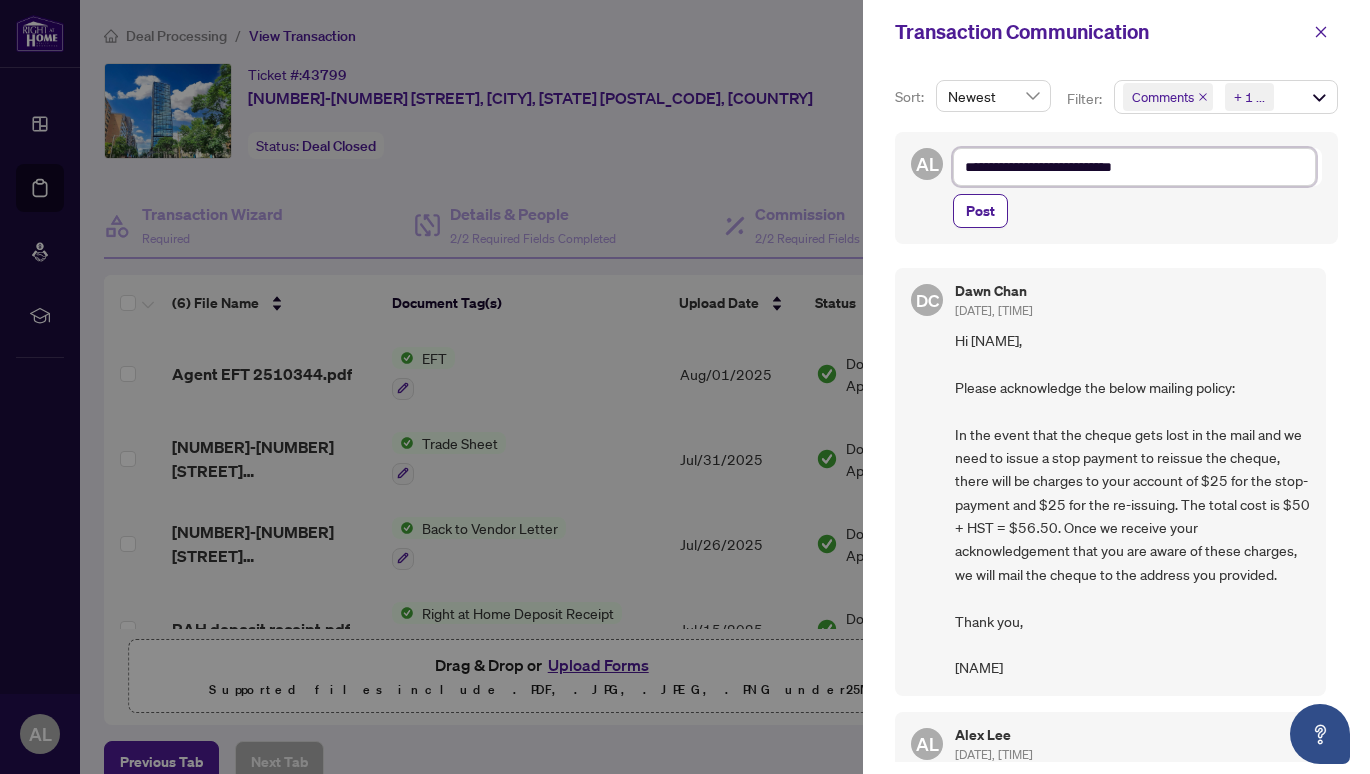 type on "**********" 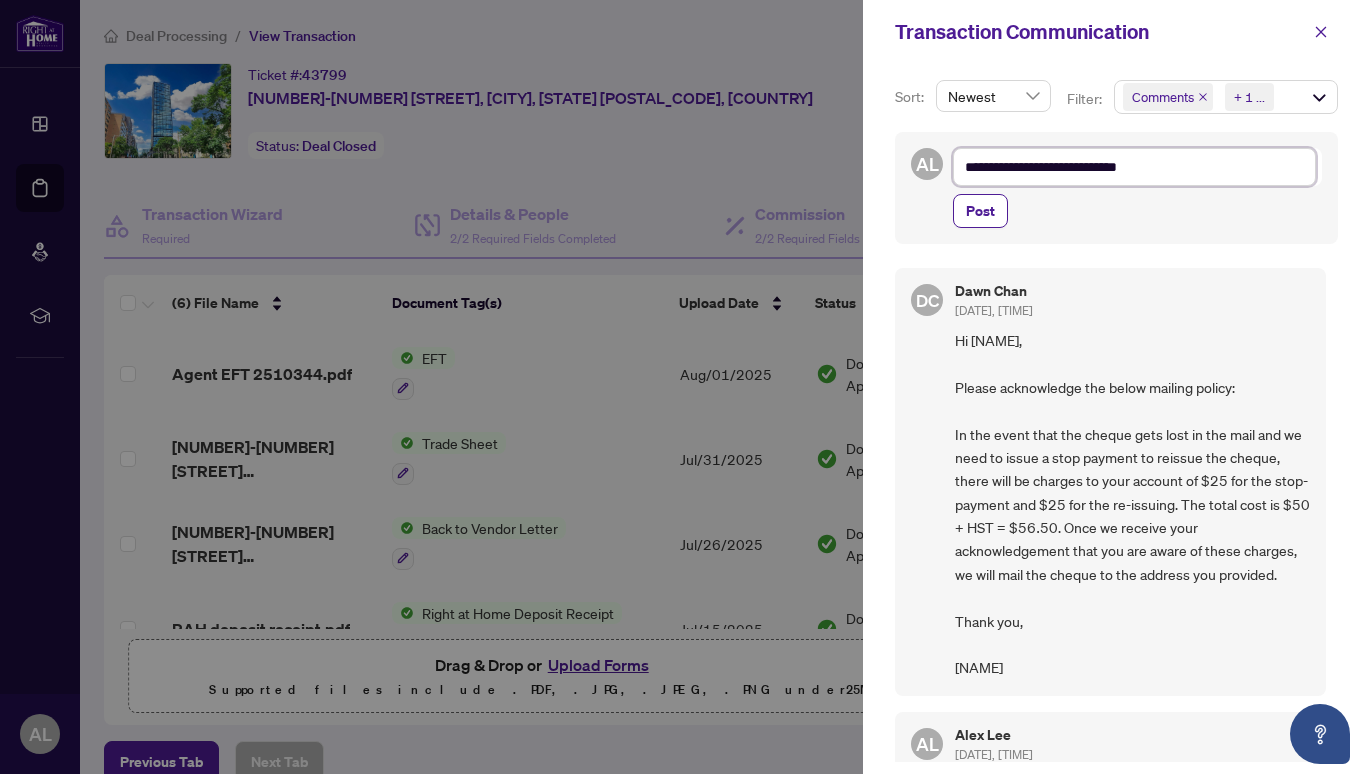 type on "**********" 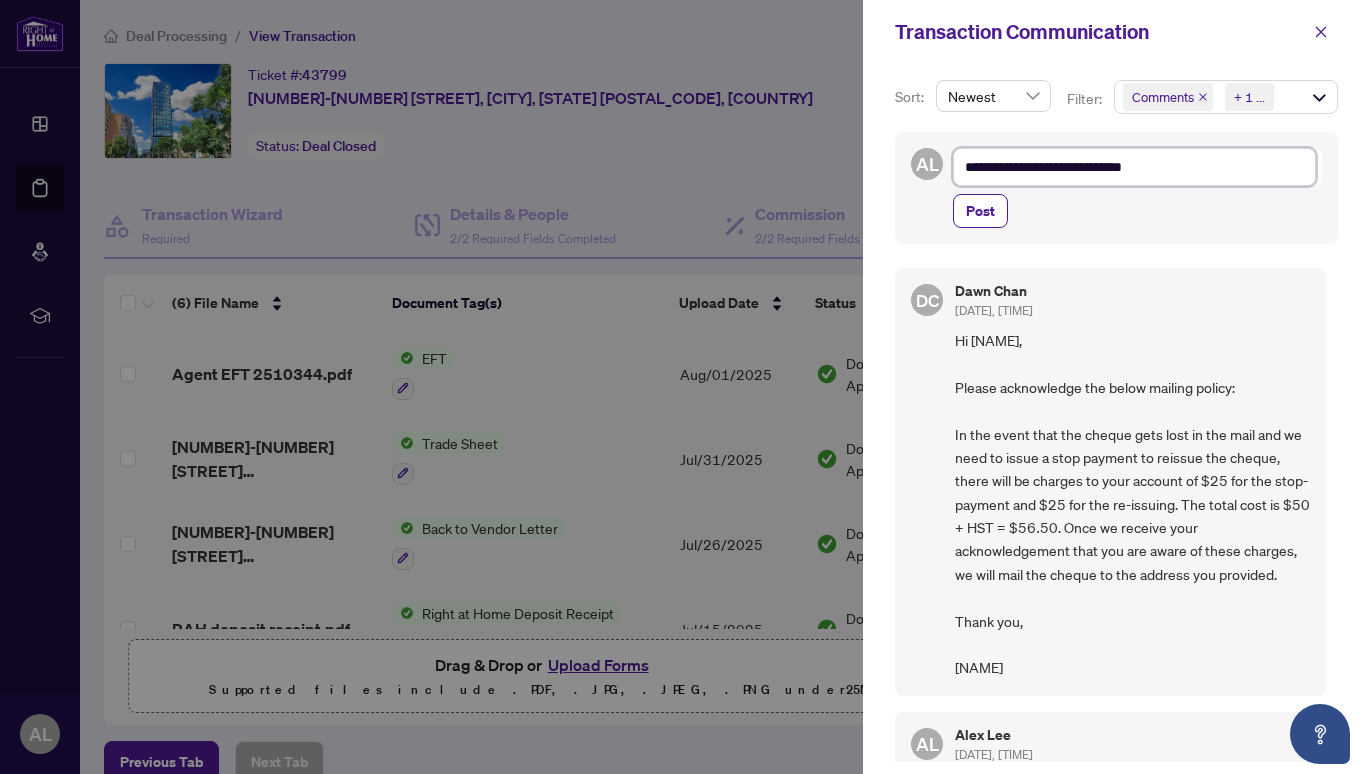 type on "**********" 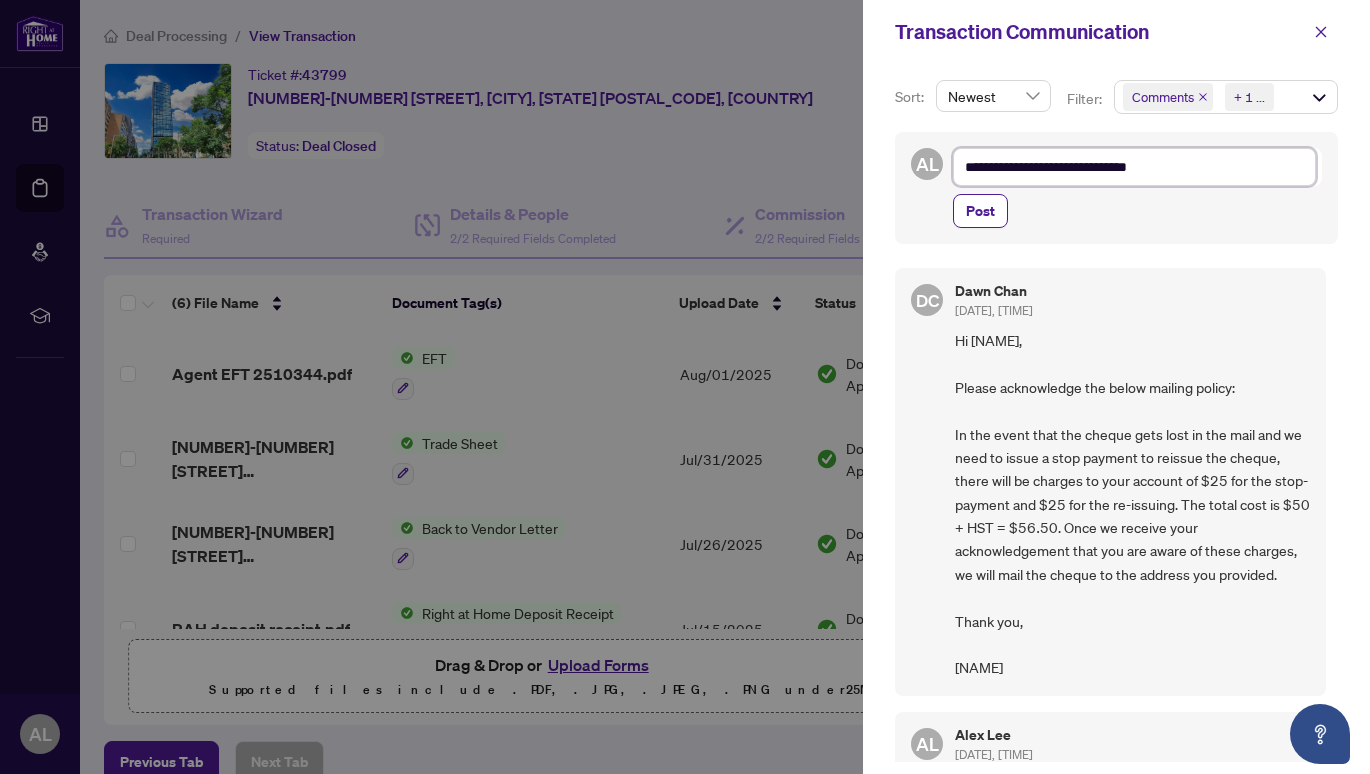 type on "**********" 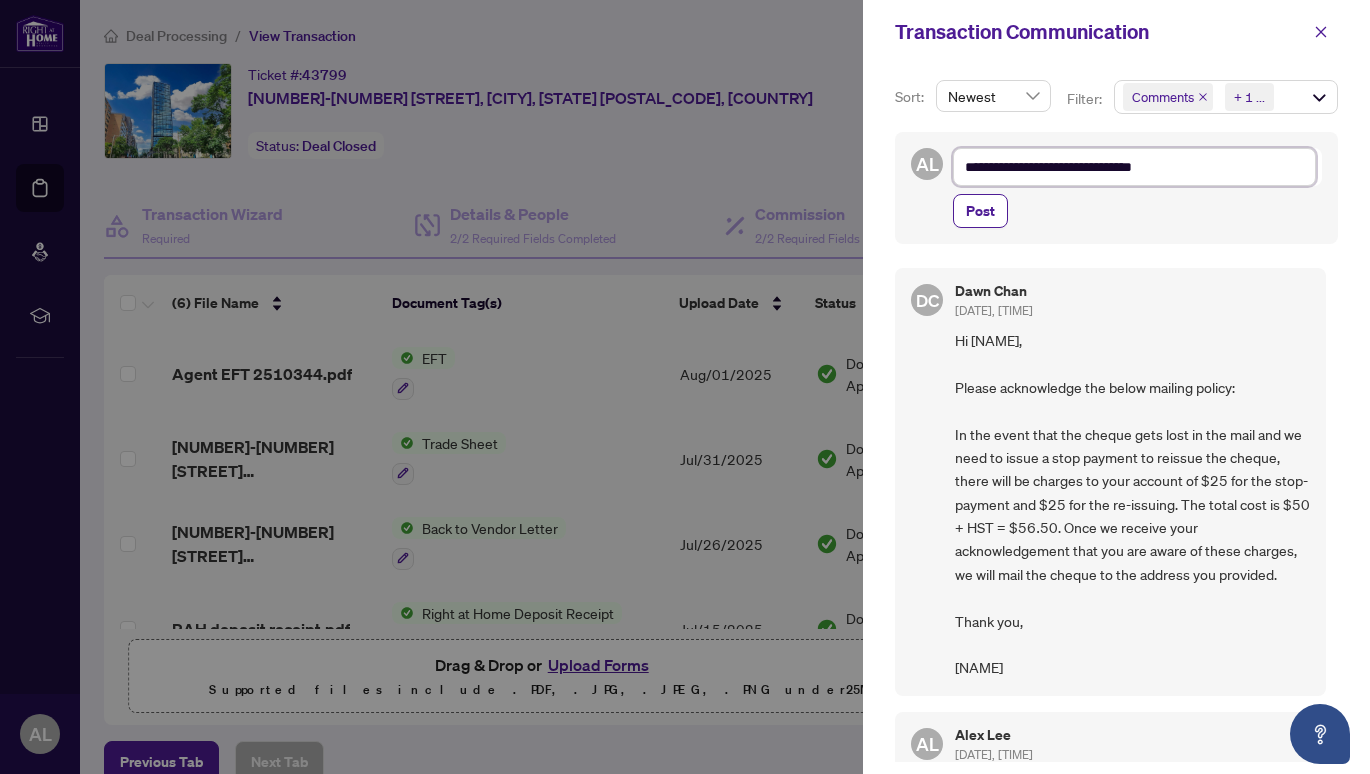 type on "**********" 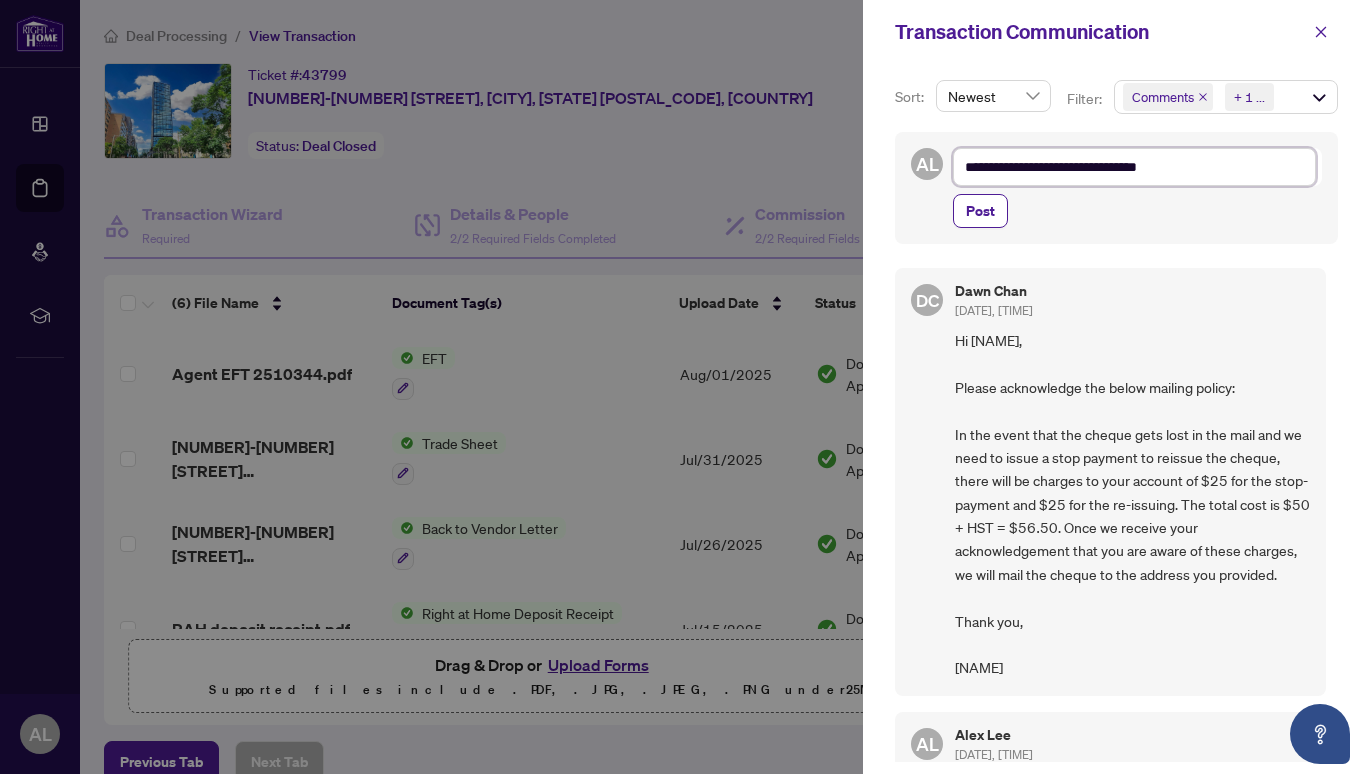 type on "**********" 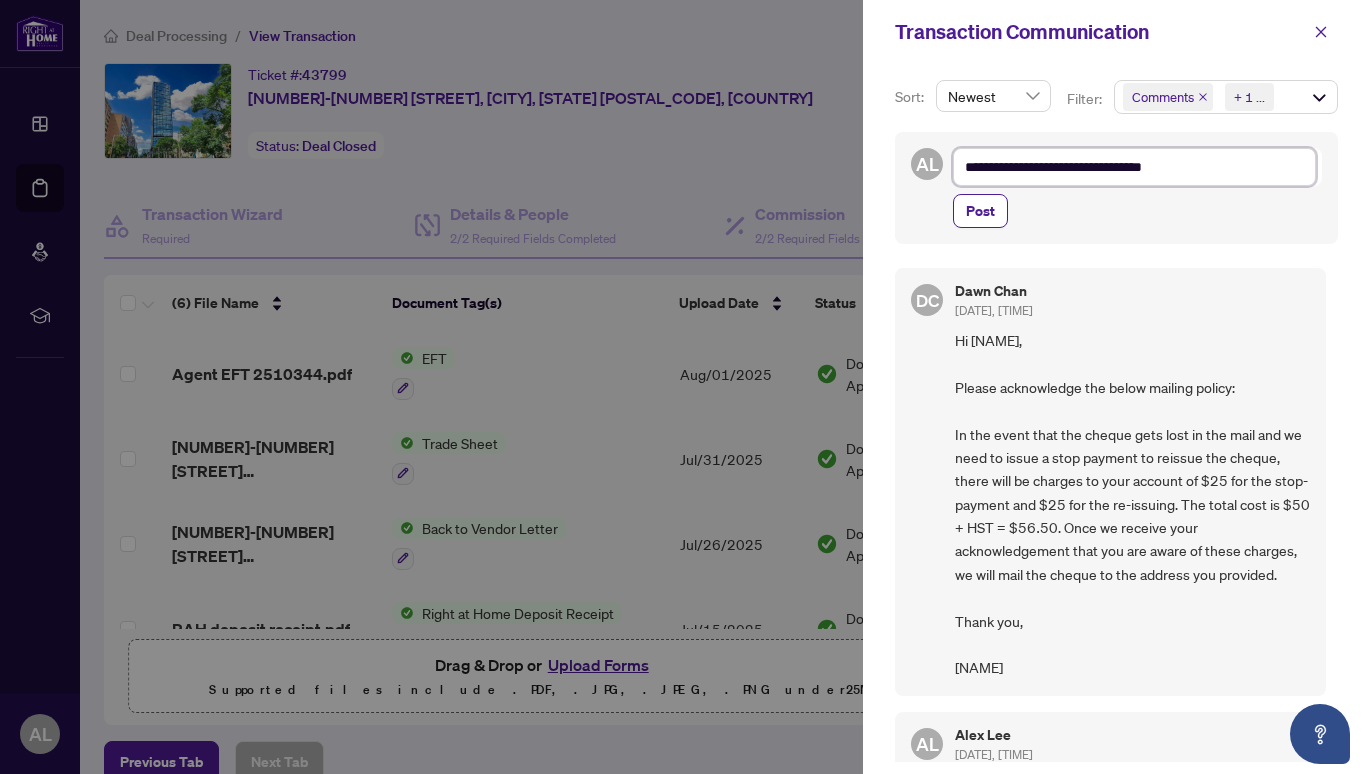 type on "**********" 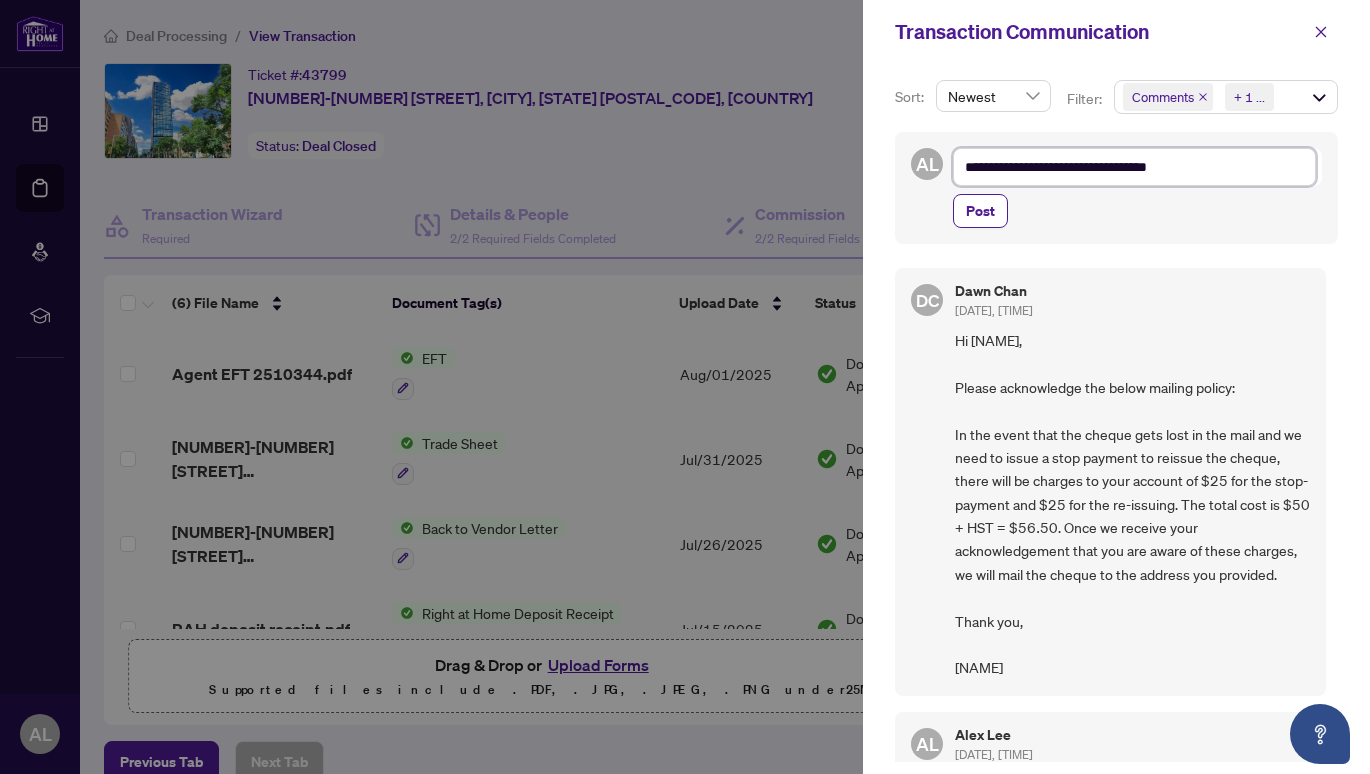 type on "**********" 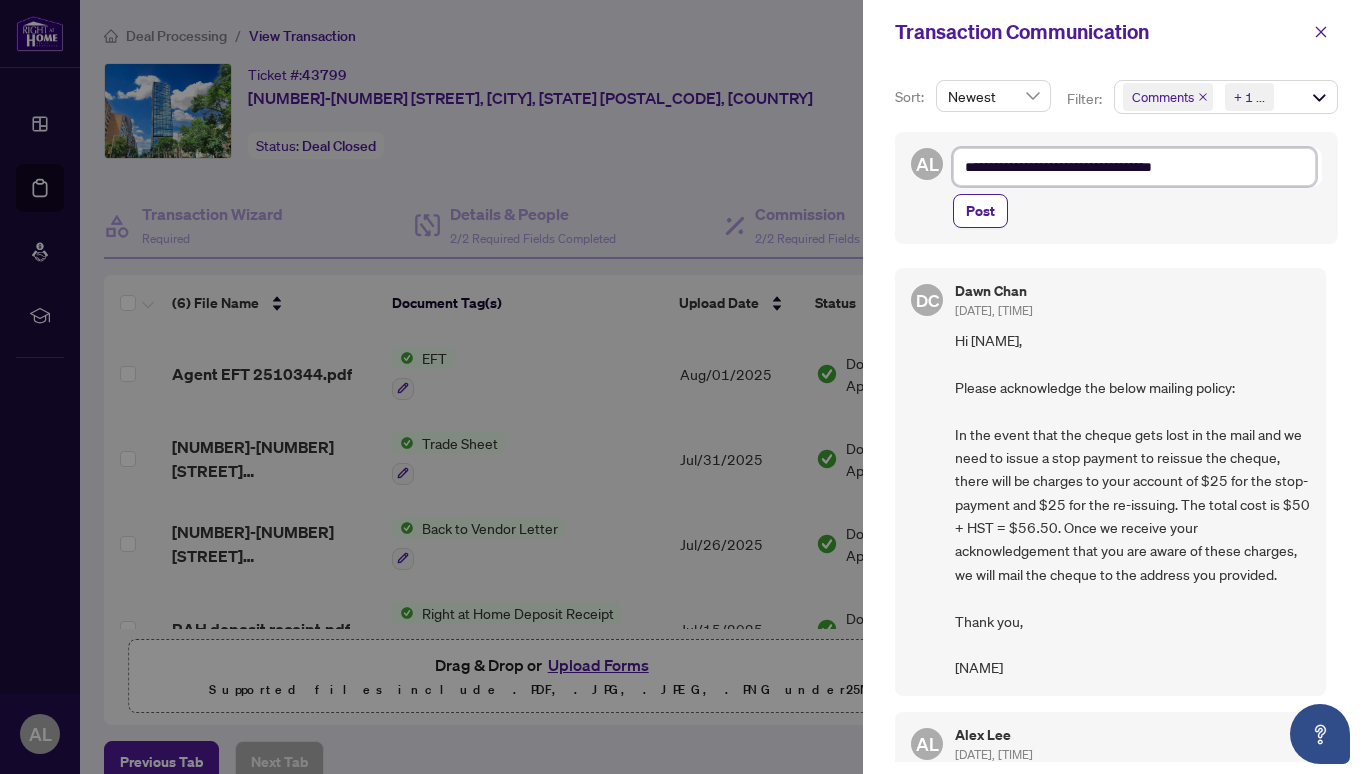 type on "**********" 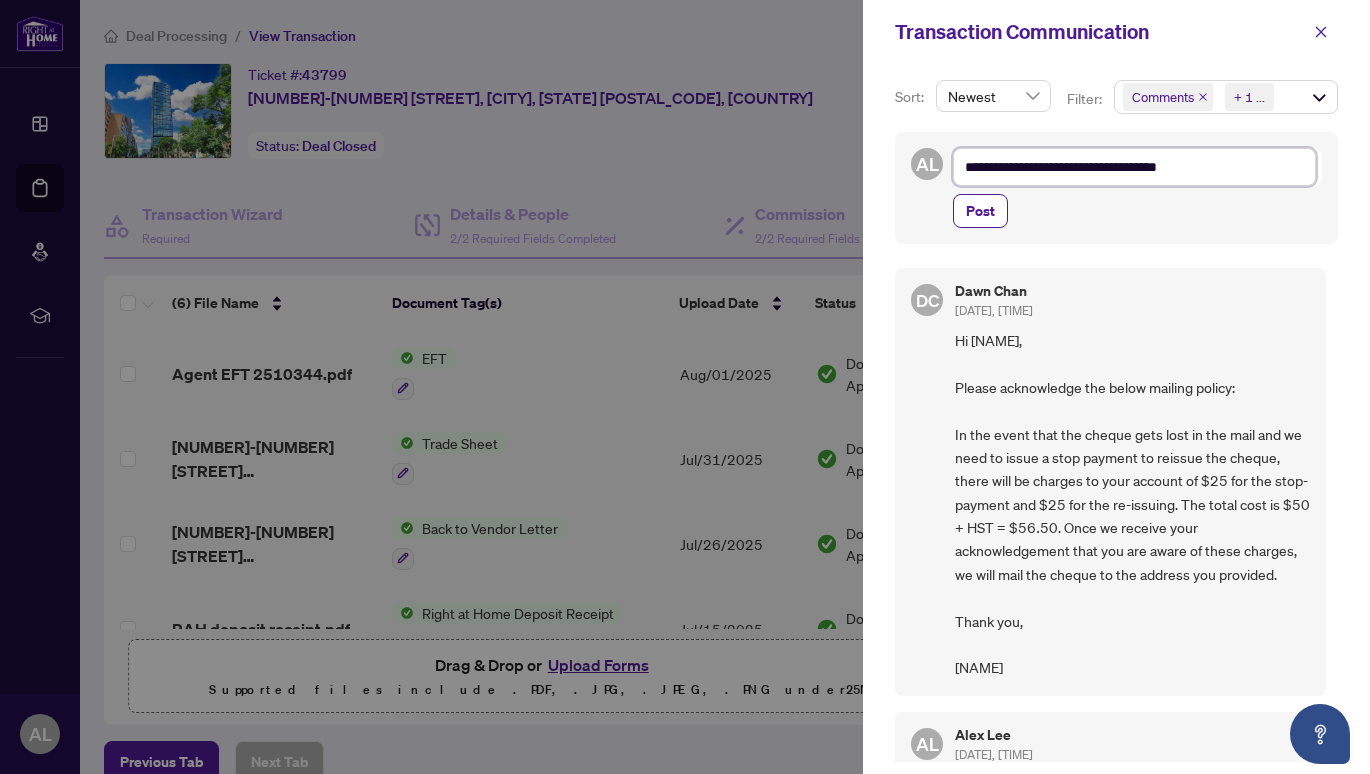 type on "**********" 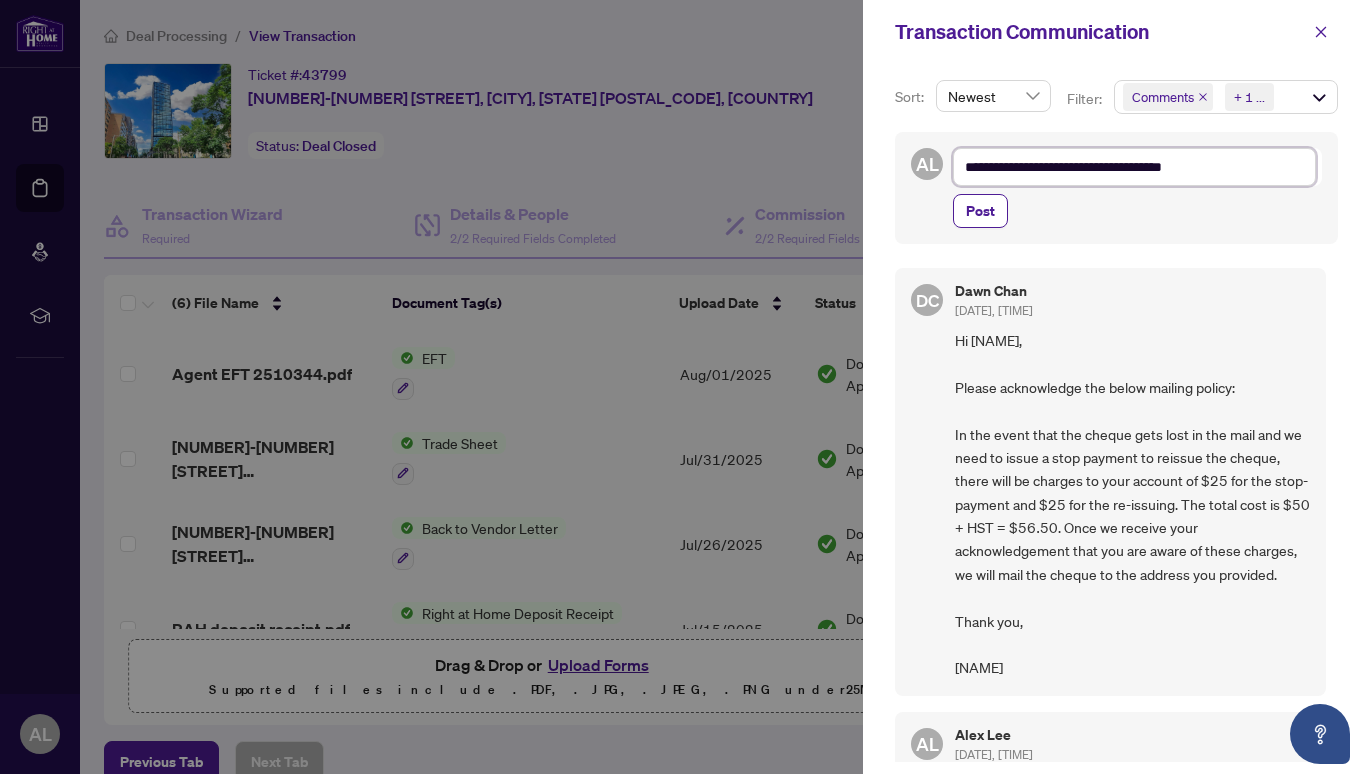 type on "**********" 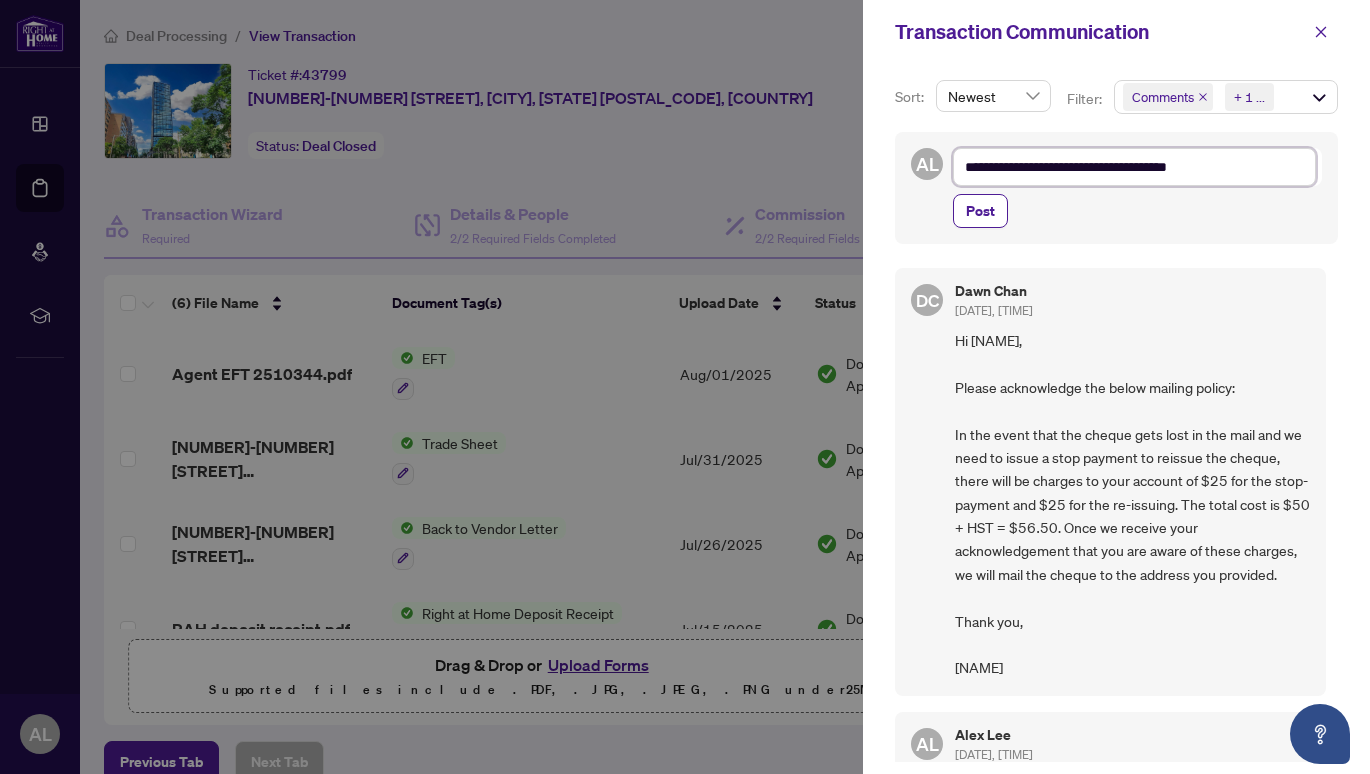 type on "**********" 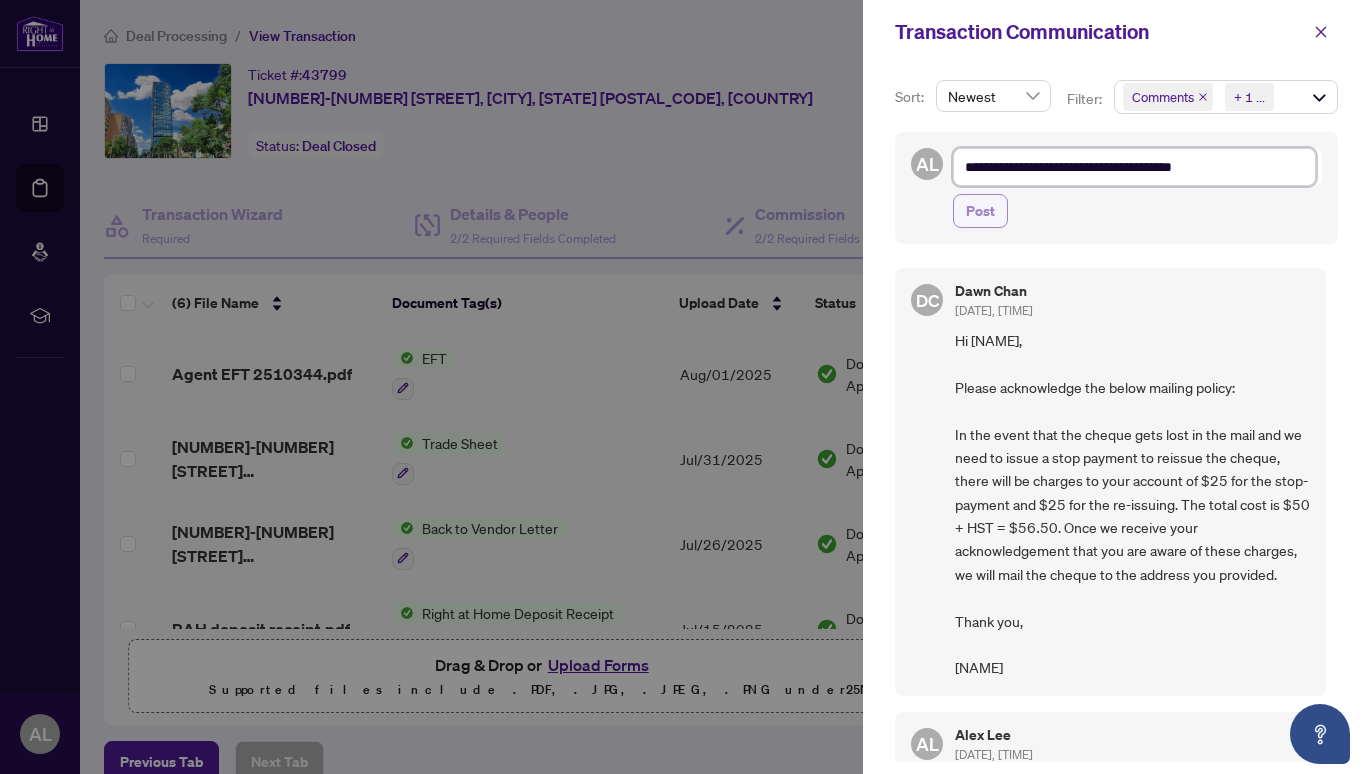 type on "**********" 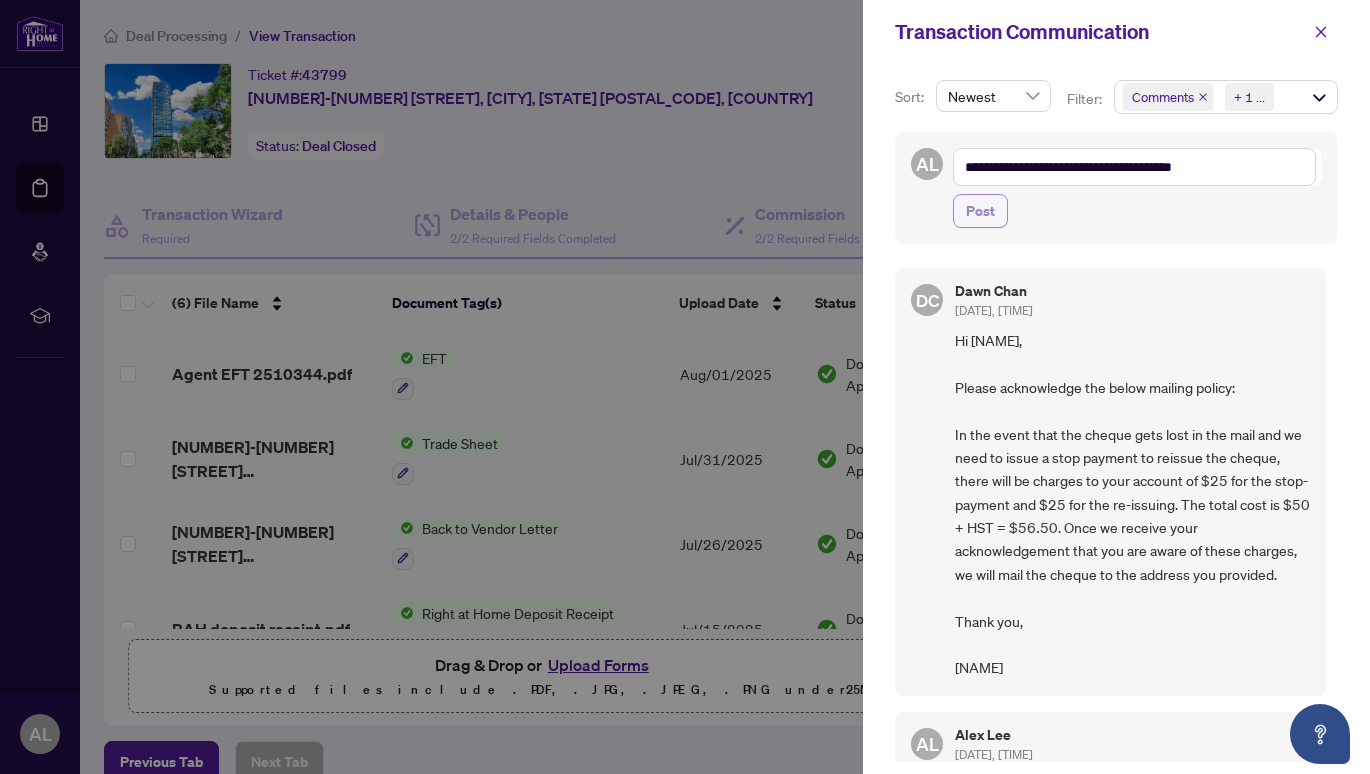 click on "Post" at bounding box center (980, 211) 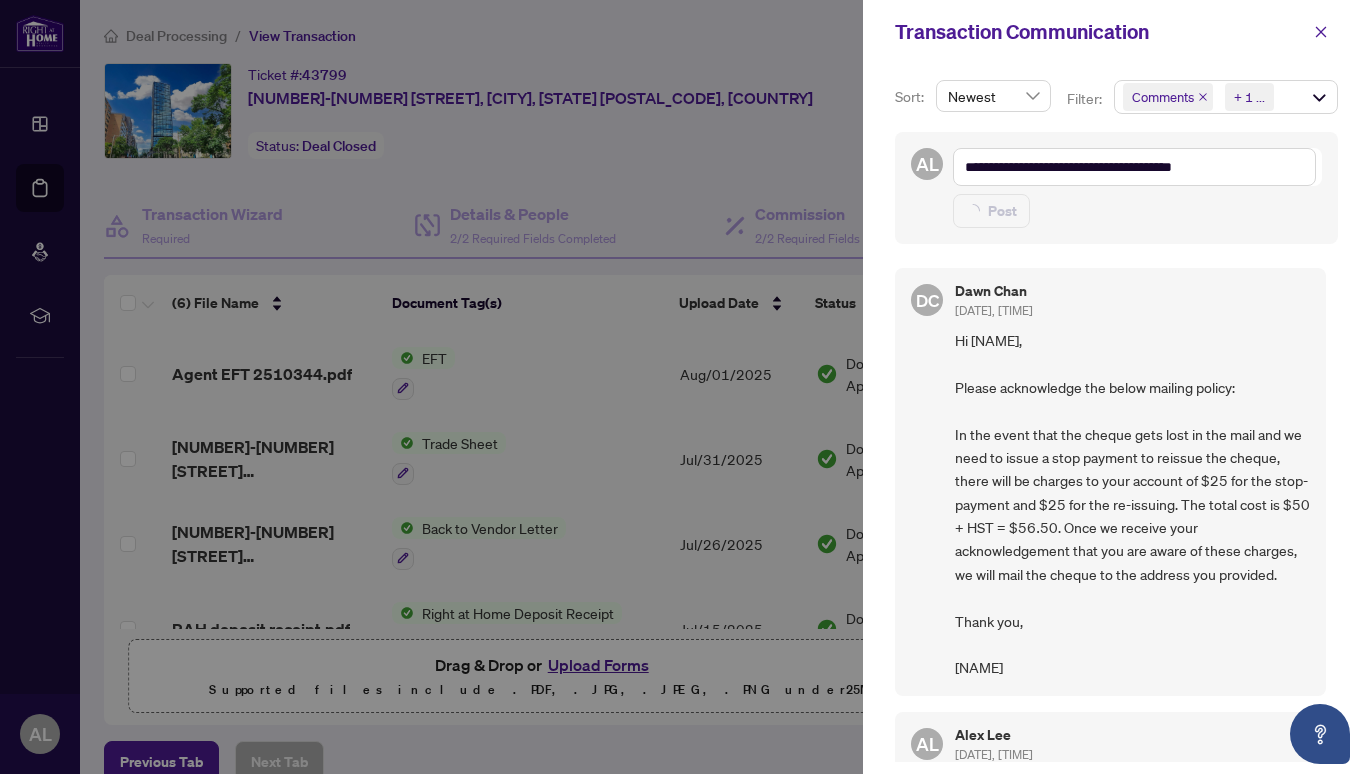 type 